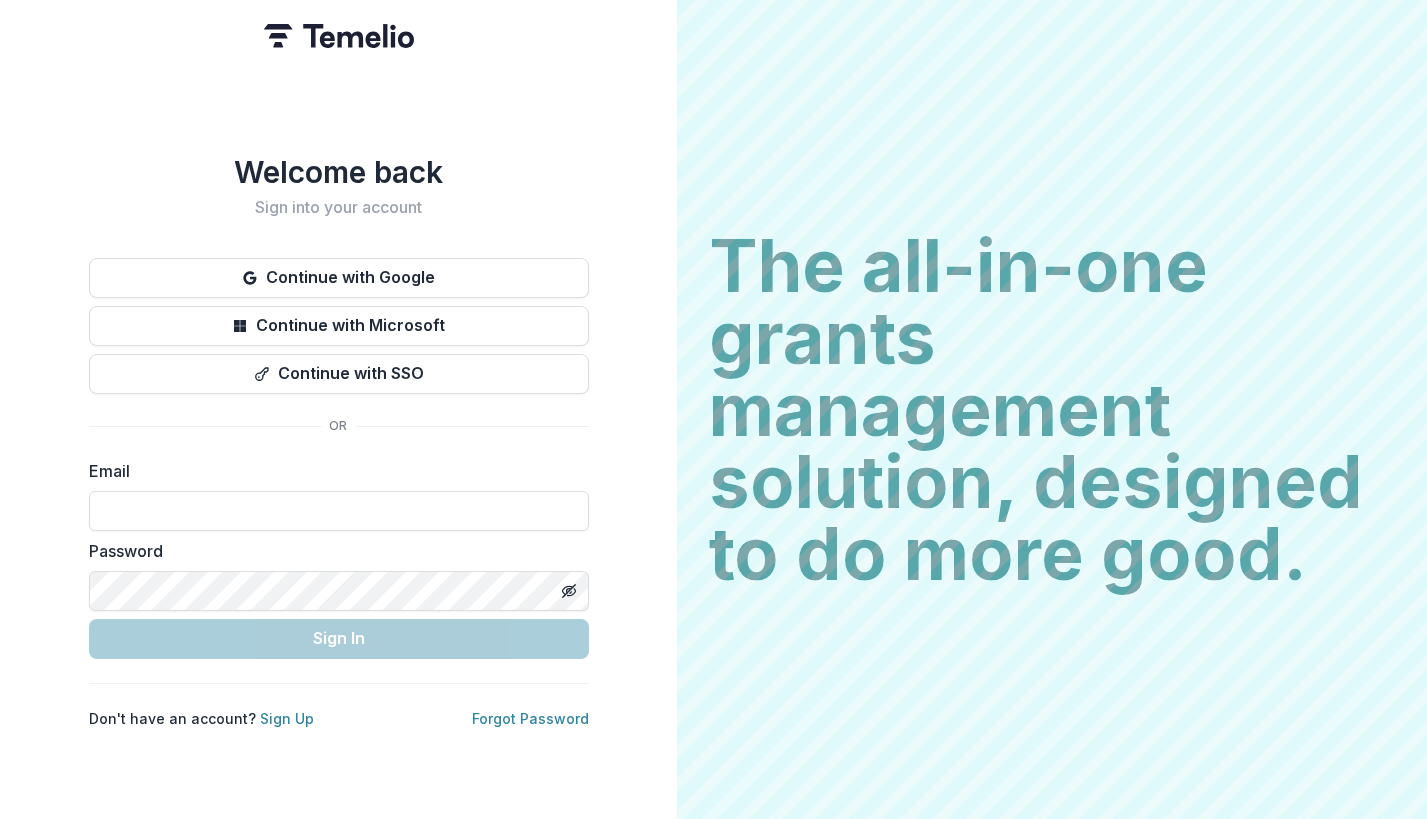 scroll, scrollTop: 0, scrollLeft: 0, axis: both 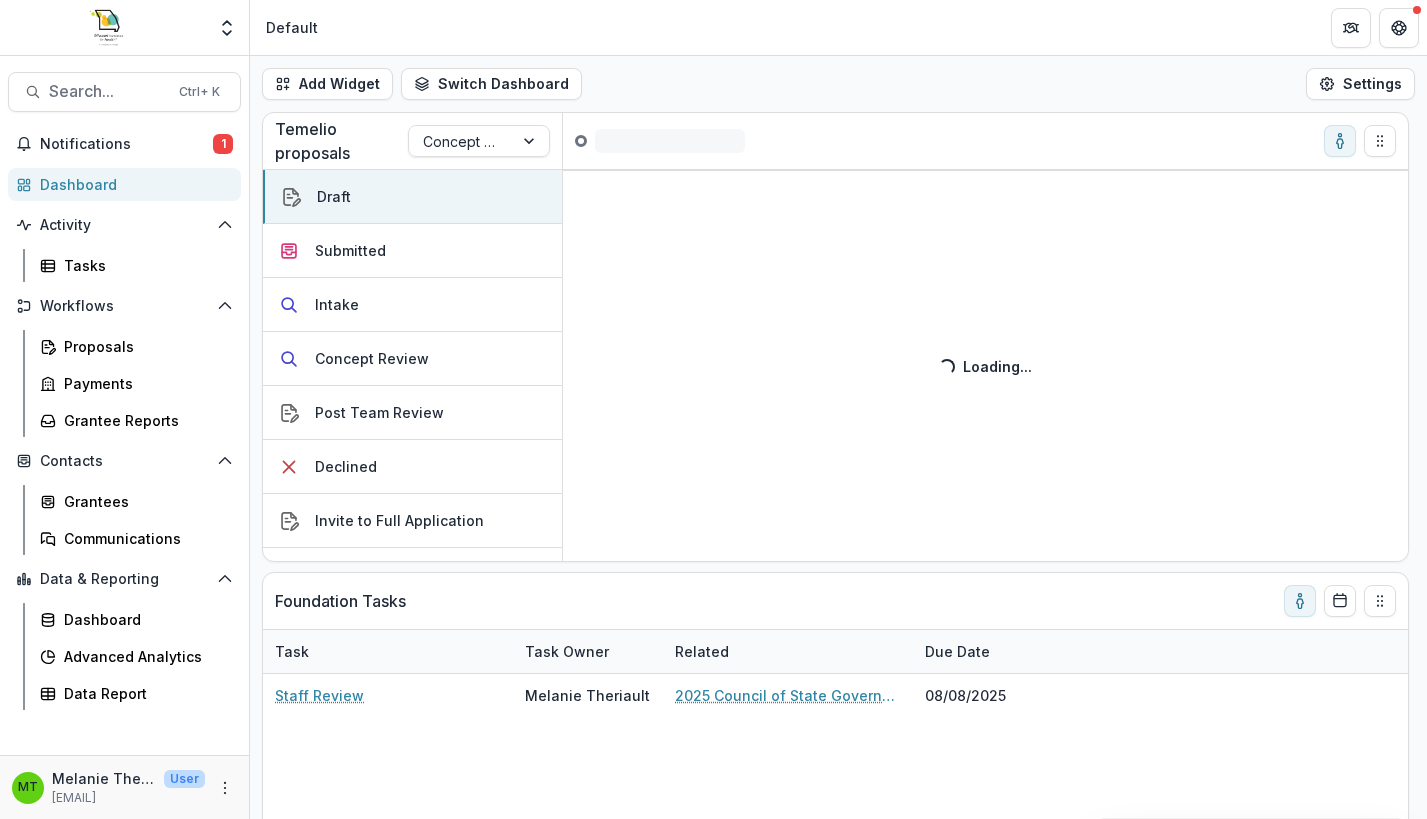 click on "Notifications 1 Dashboard Activity Tasks Workflows Proposals Payments Grantee Reports Contacts Grantees Communications Data & Reporting Dashboard Advanced Analytics Data Report" at bounding box center (124, 441) 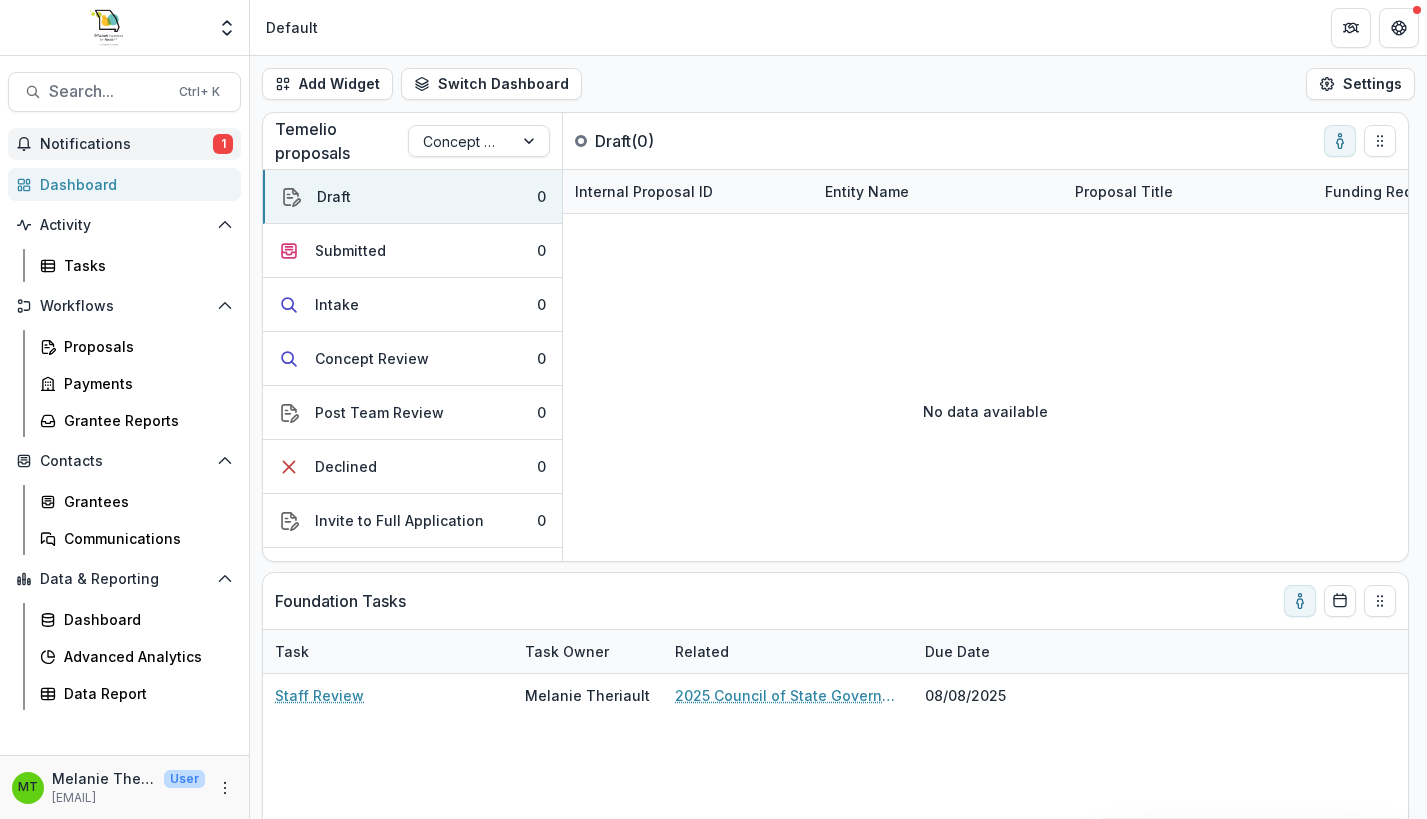 click on "1" at bounding box center (223, 144) 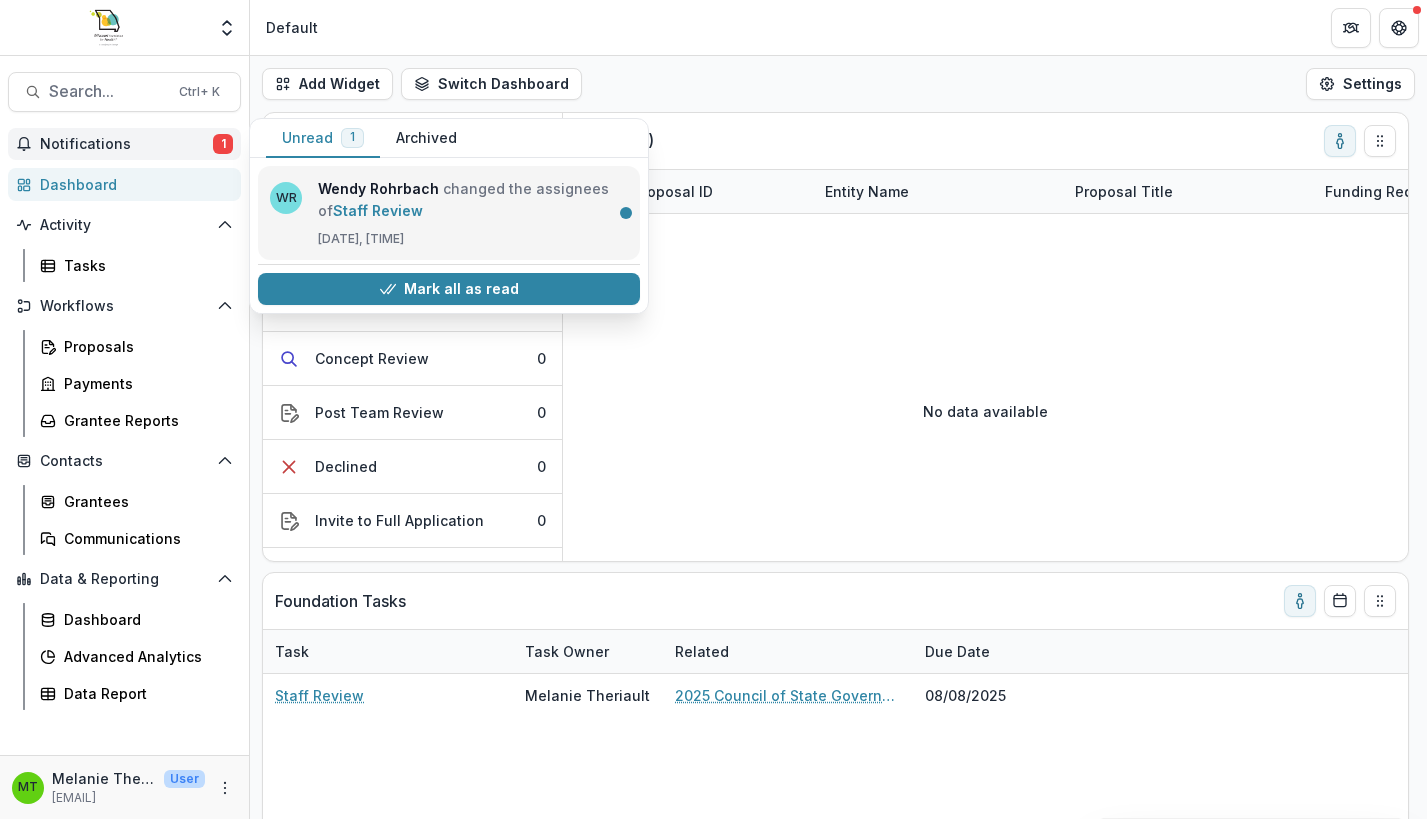 click on "Staff Review" at bounding box center [378, 210] 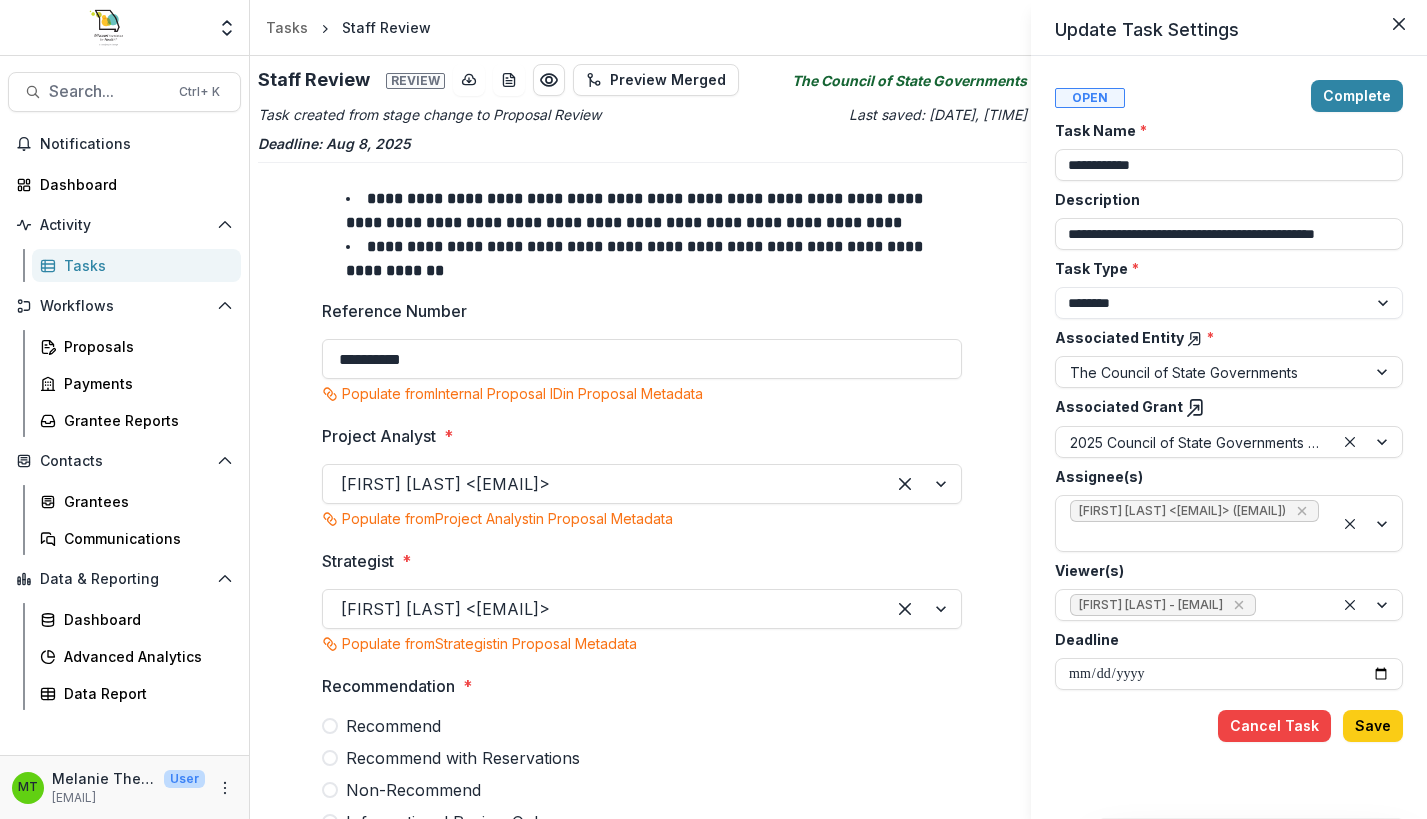 click on "**********" at bounding box center [713, 409] 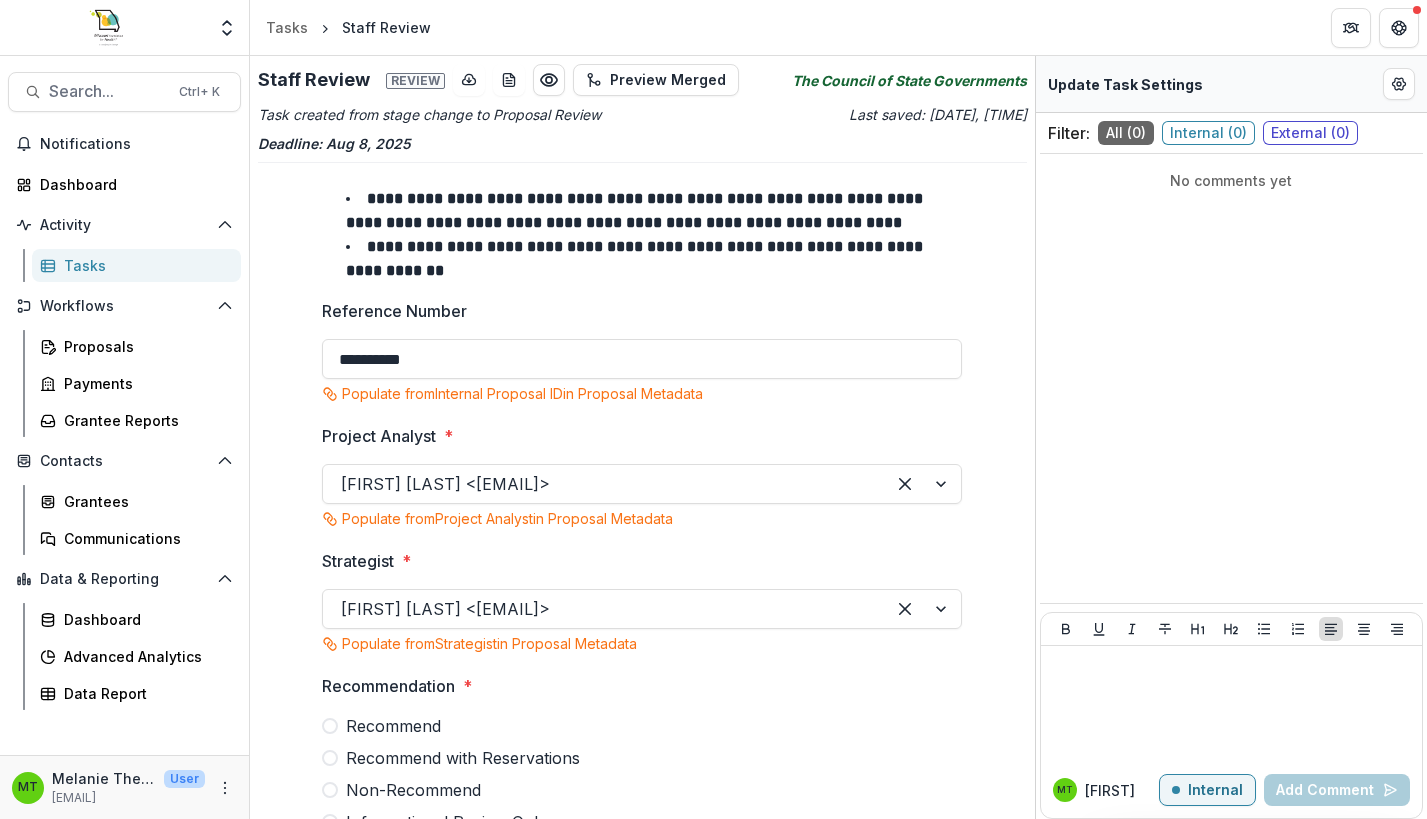 click on "Tasks" at bounding box center [144, 265] 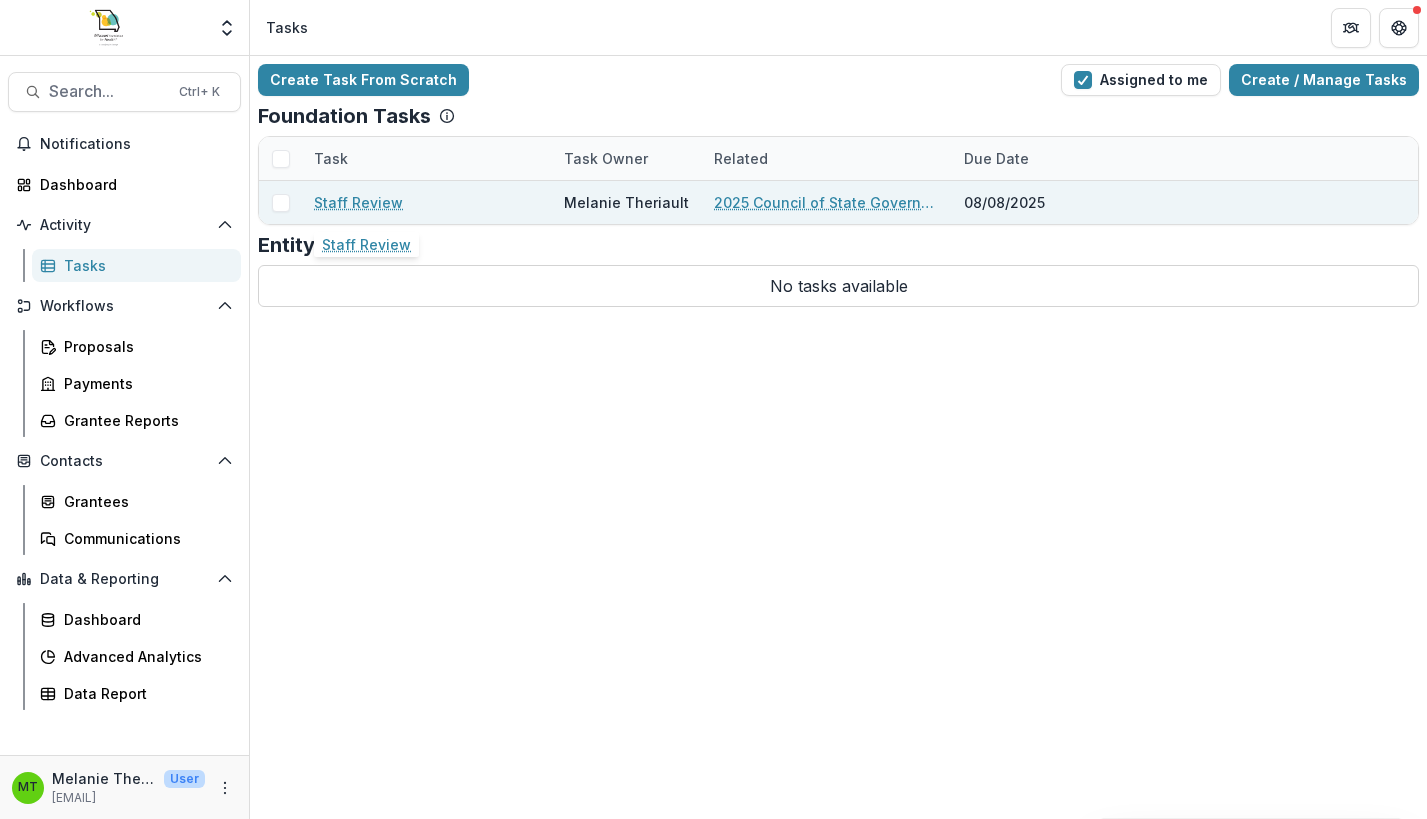 click on "Staff Review" at bounding box center [358, 202] 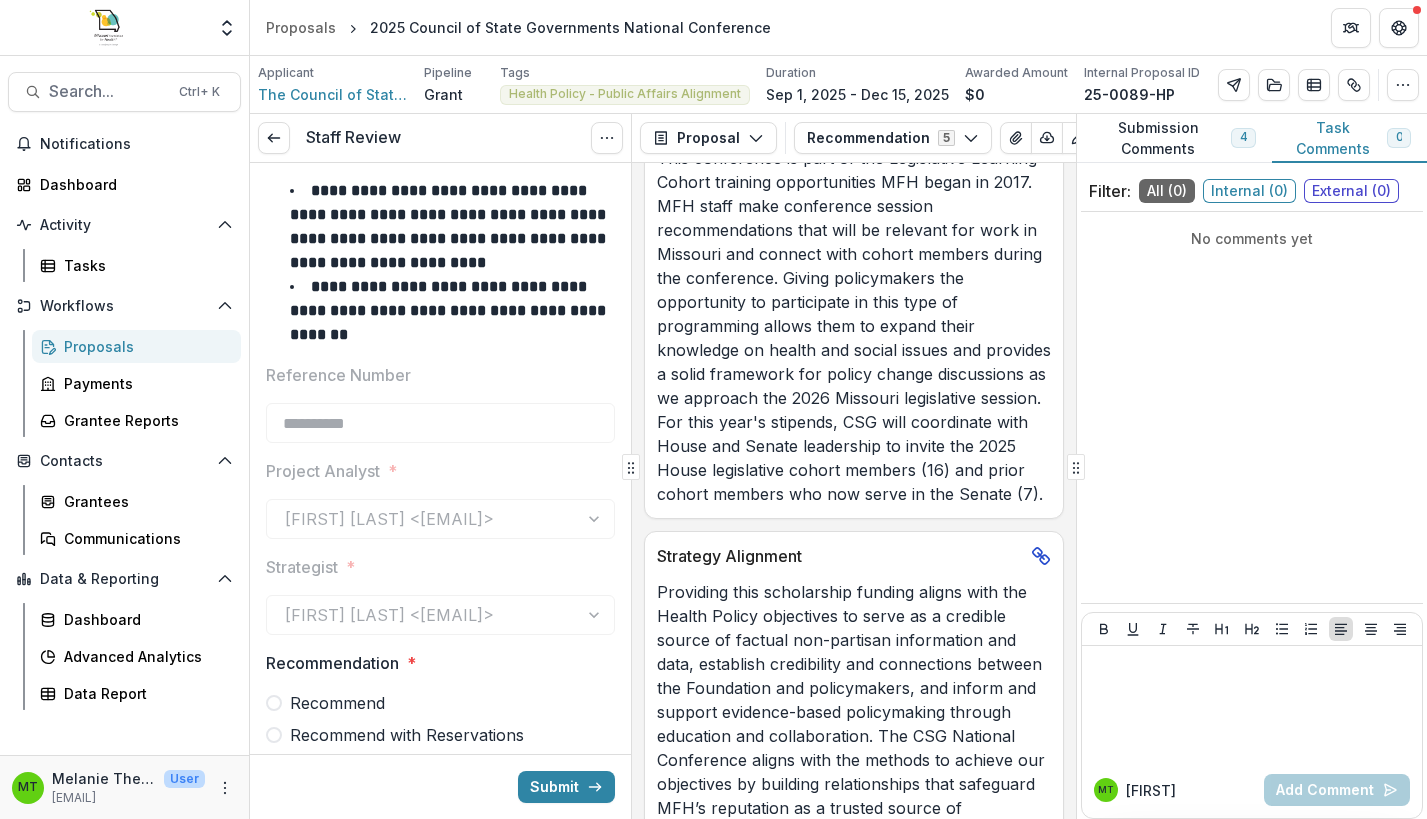 scroll, scrollTop: 1408, scrollLeft: 0, axis: vertical 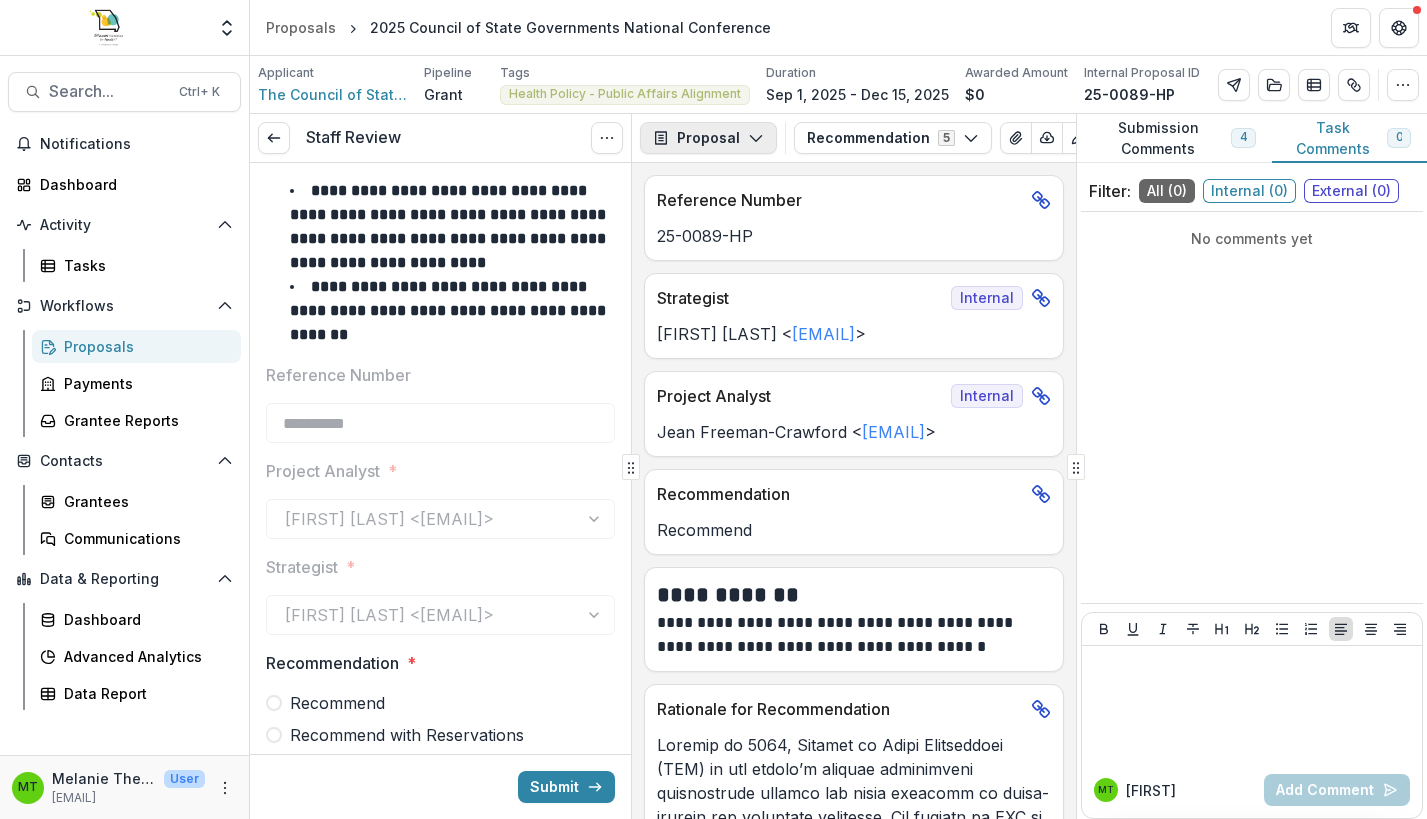 click 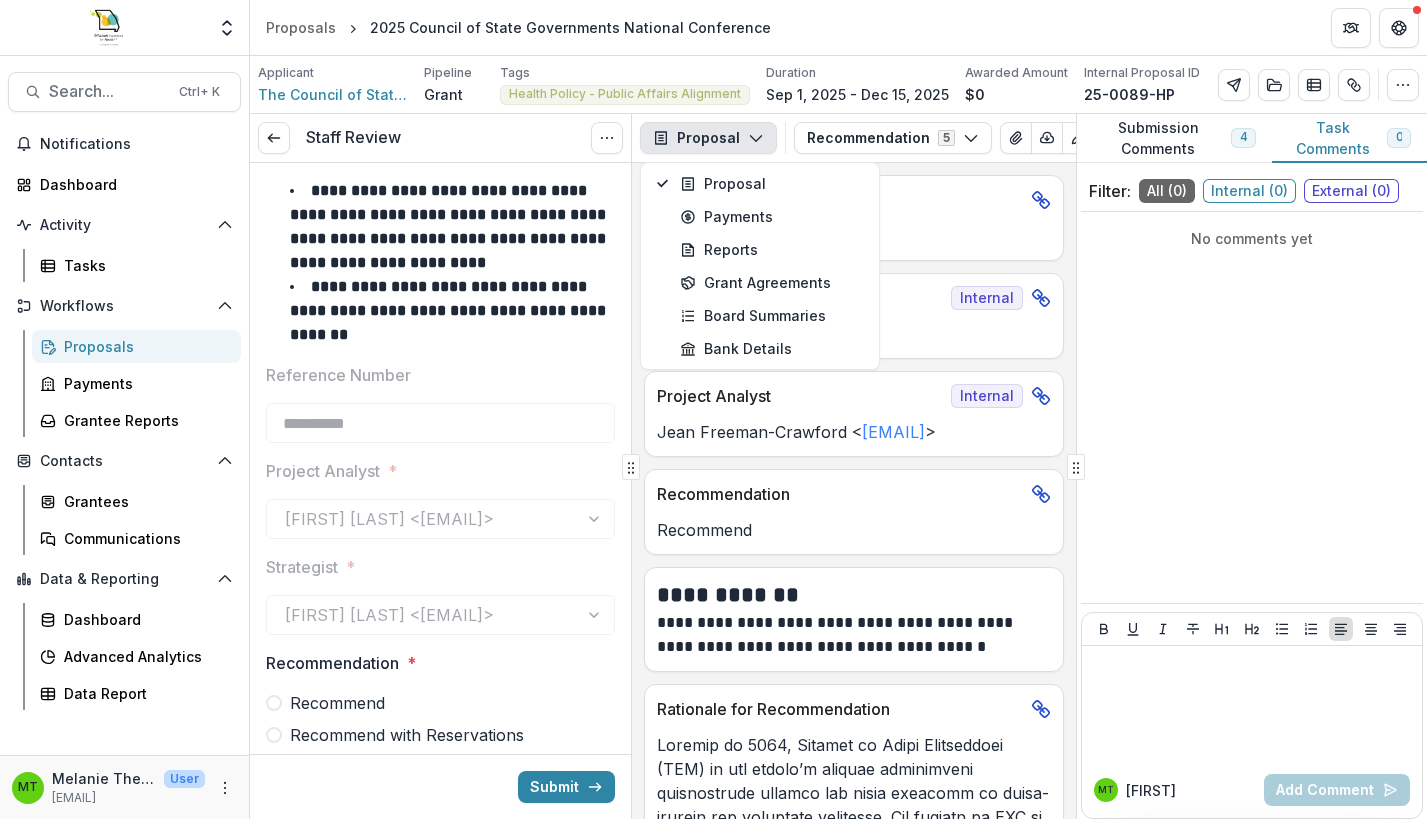 click on "Proposal" at bounding box center [708, 138] 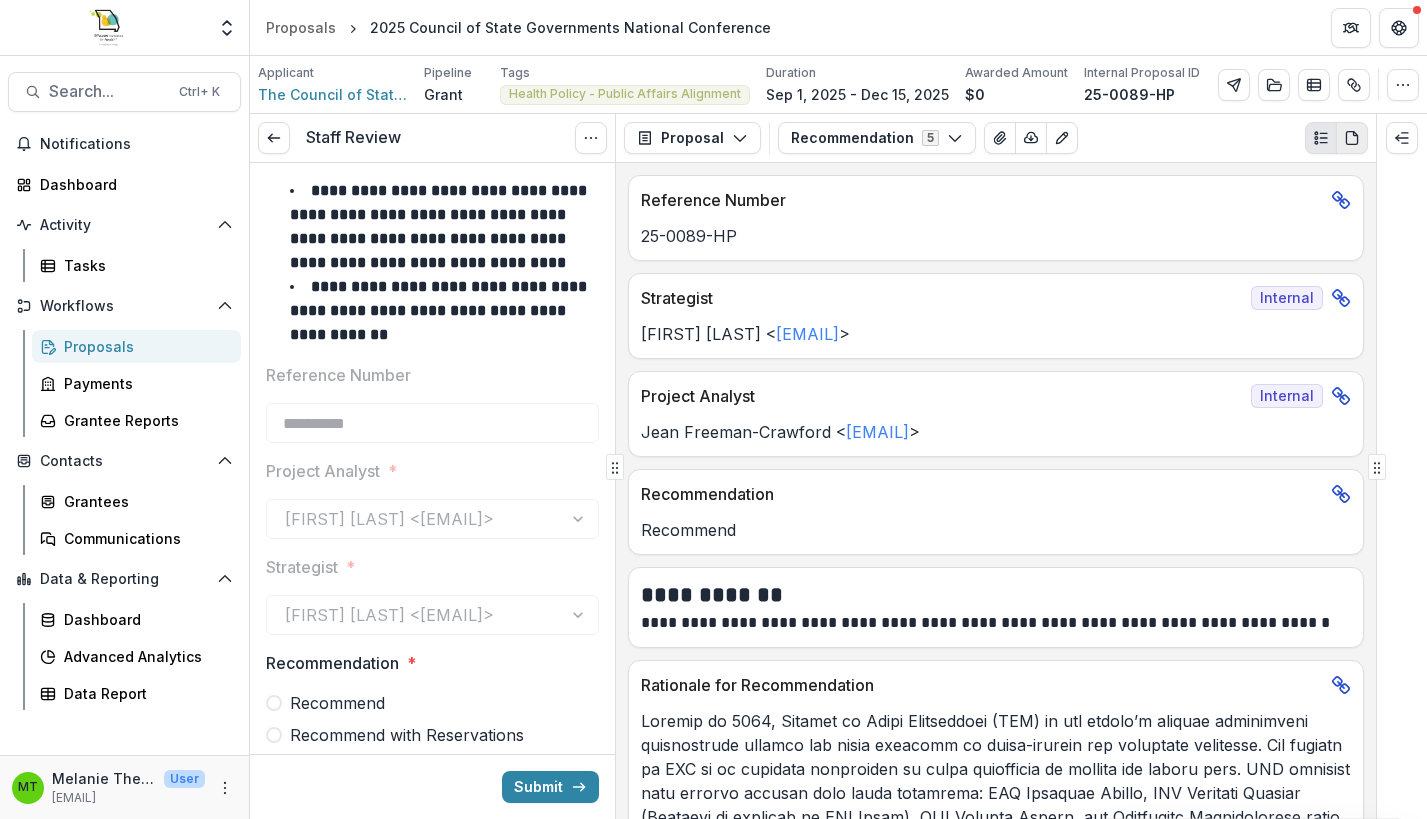 click 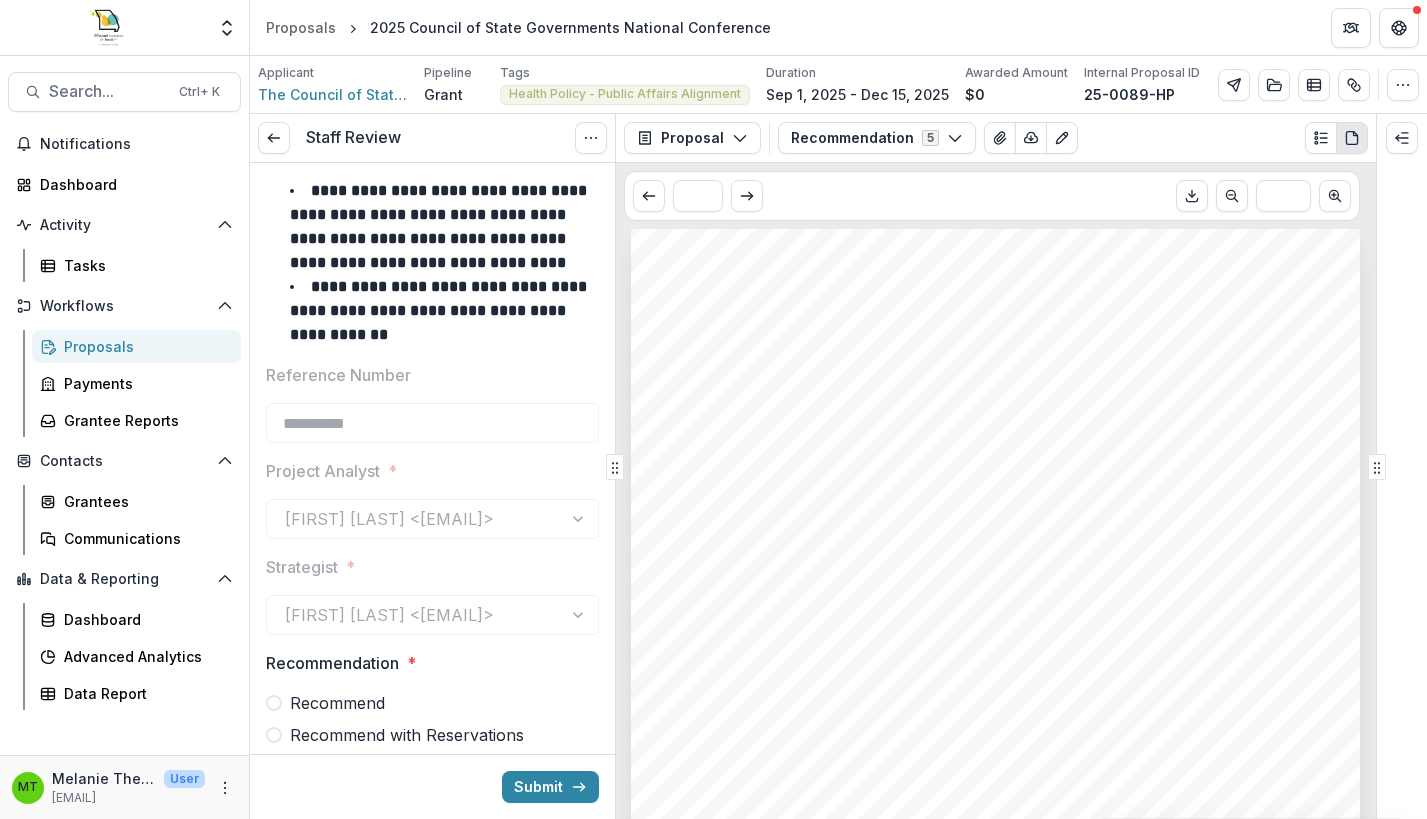 scroll, scrollTop: 0, scrollLeft: 0, axis: both 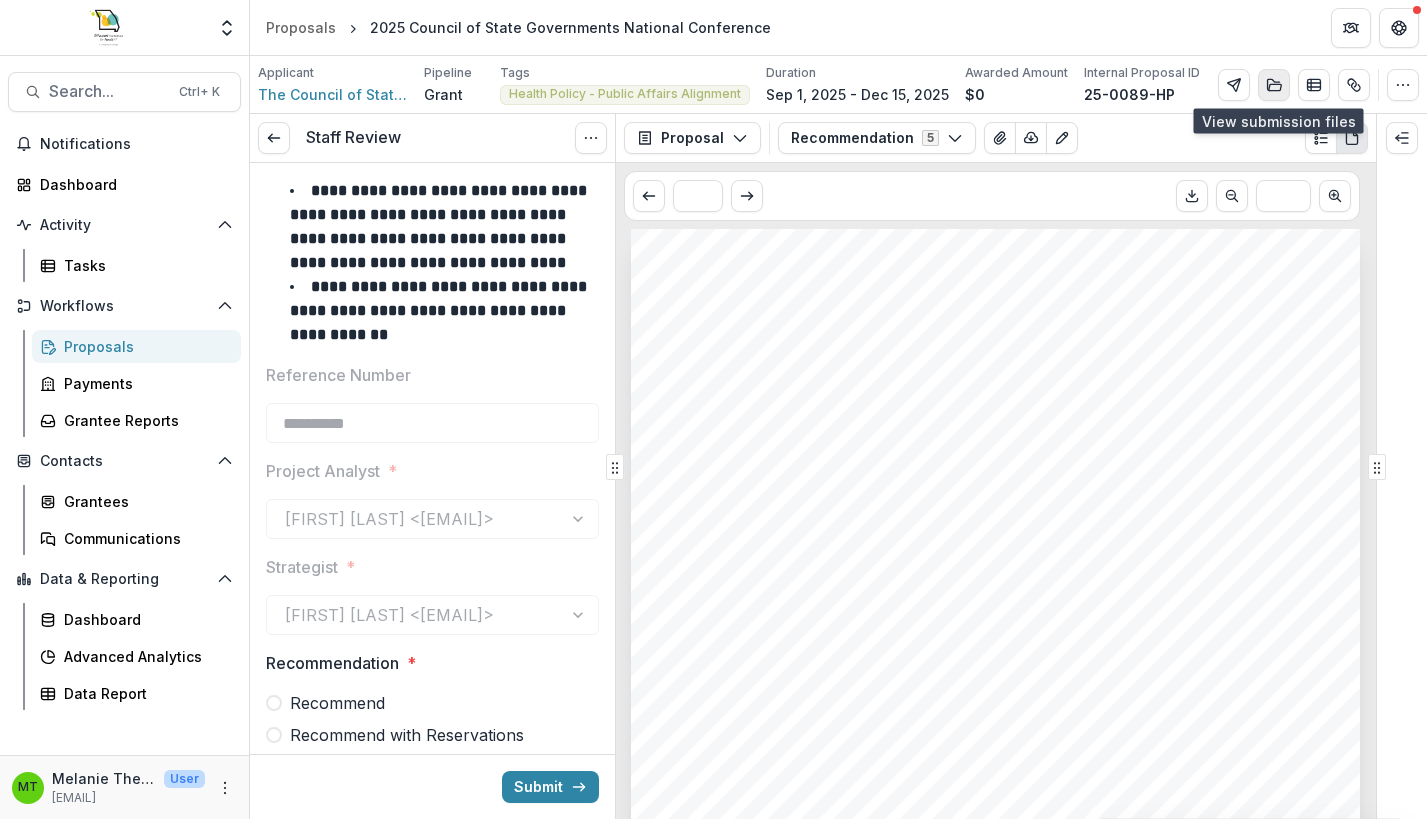 click 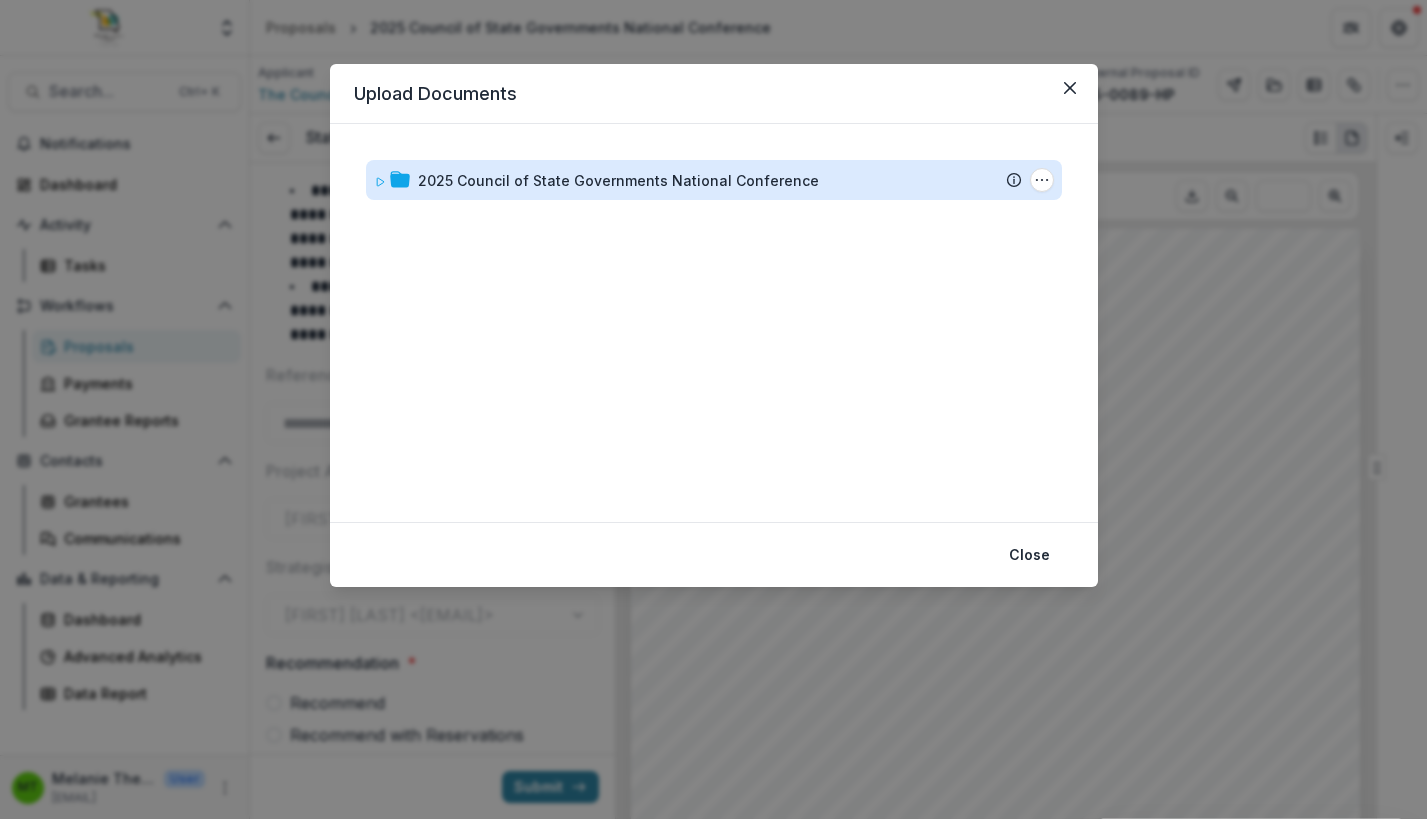click on "2025 Council of State Governments National Conference" at bounding box center (618, 180) 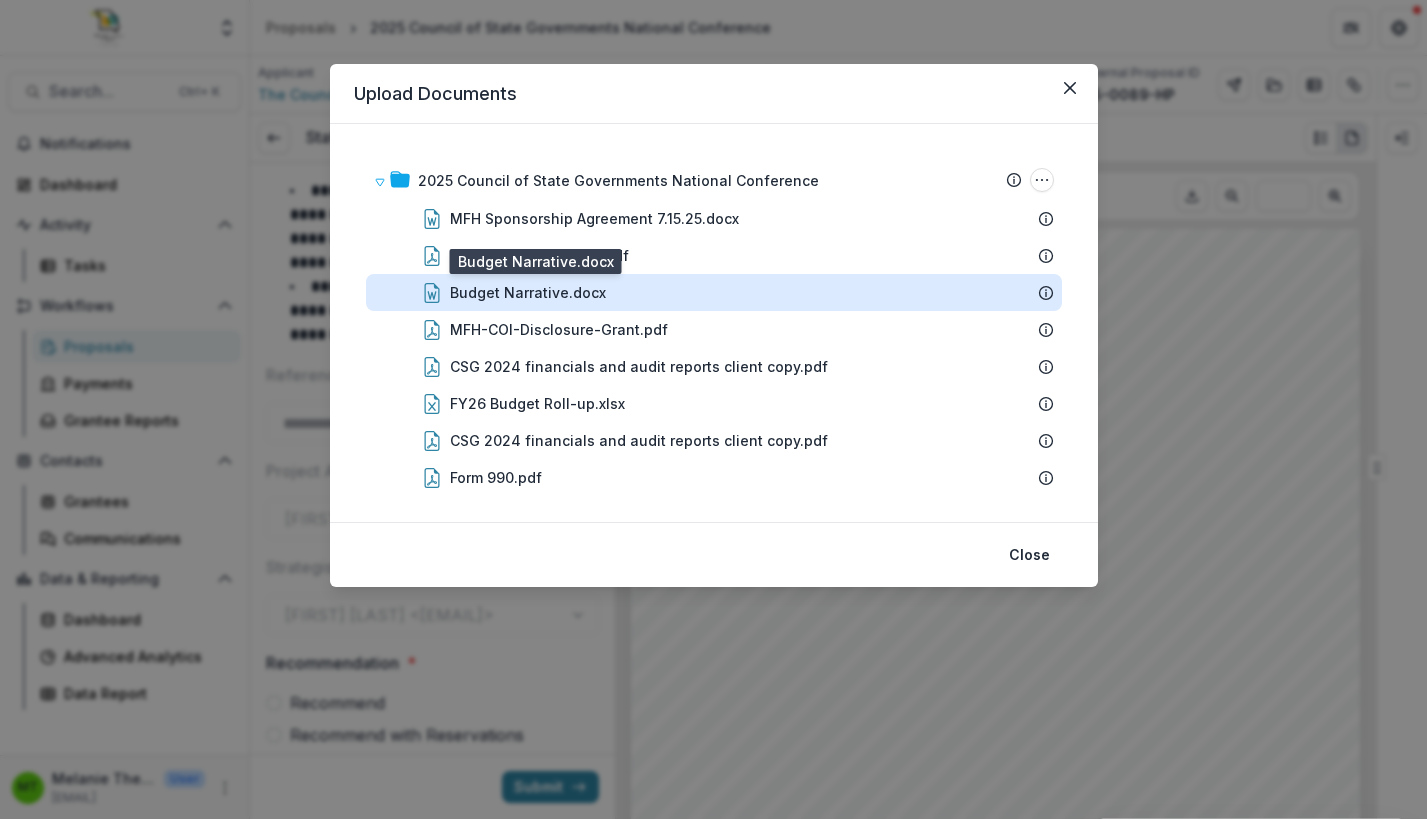 click on "Budget Narrative.docx" at bounding box center (528, 292) 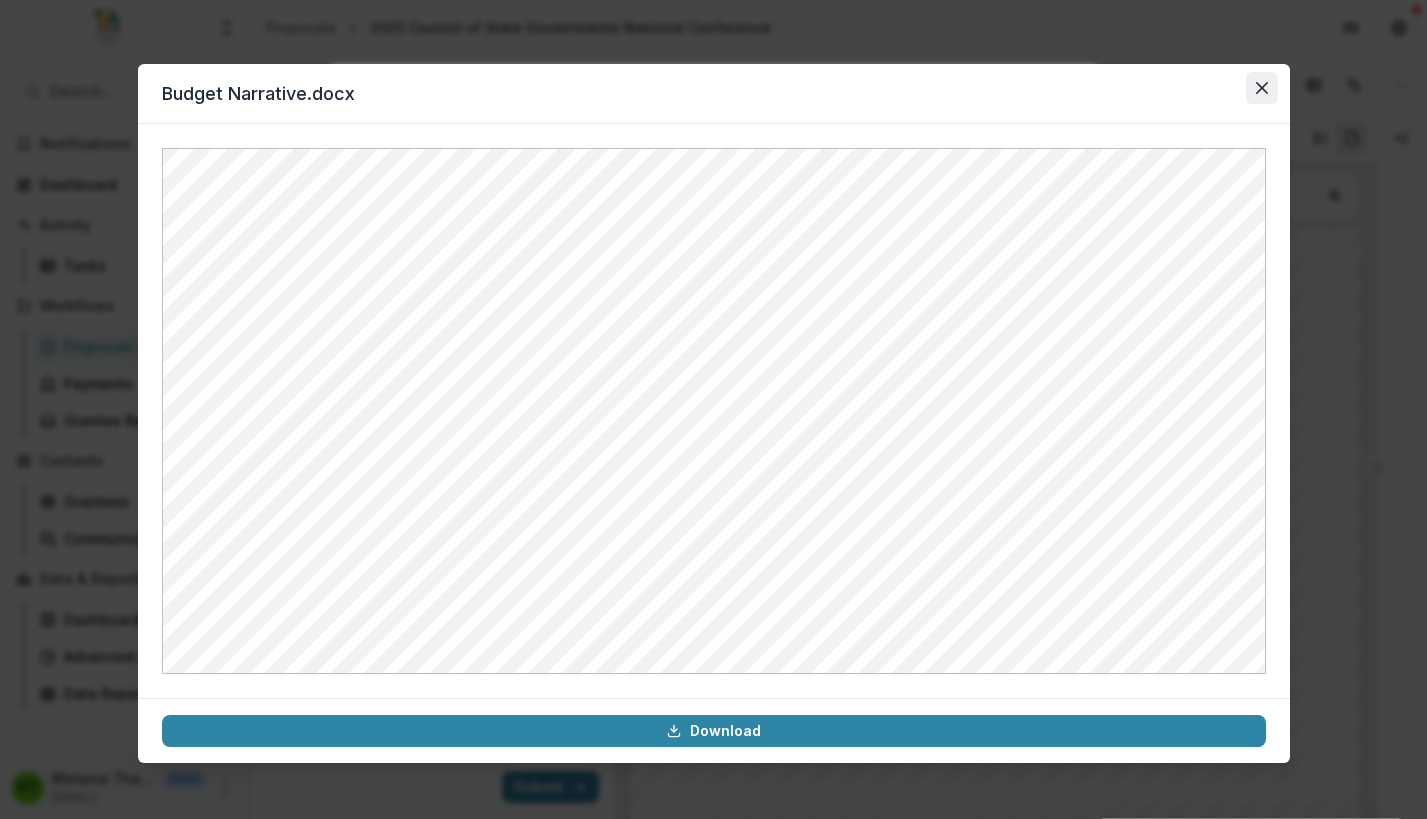 click at bounding box center [1262, 88] 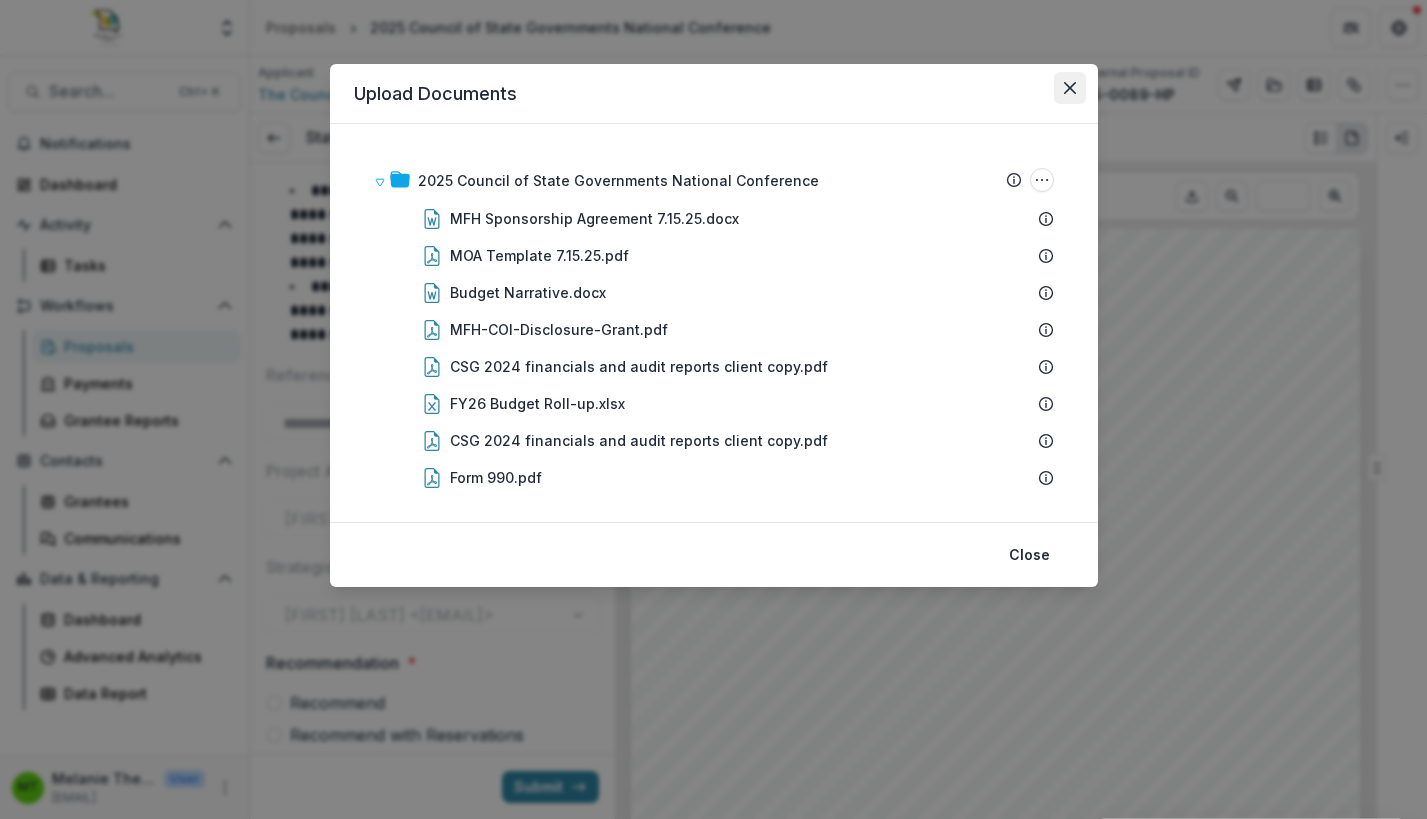 click 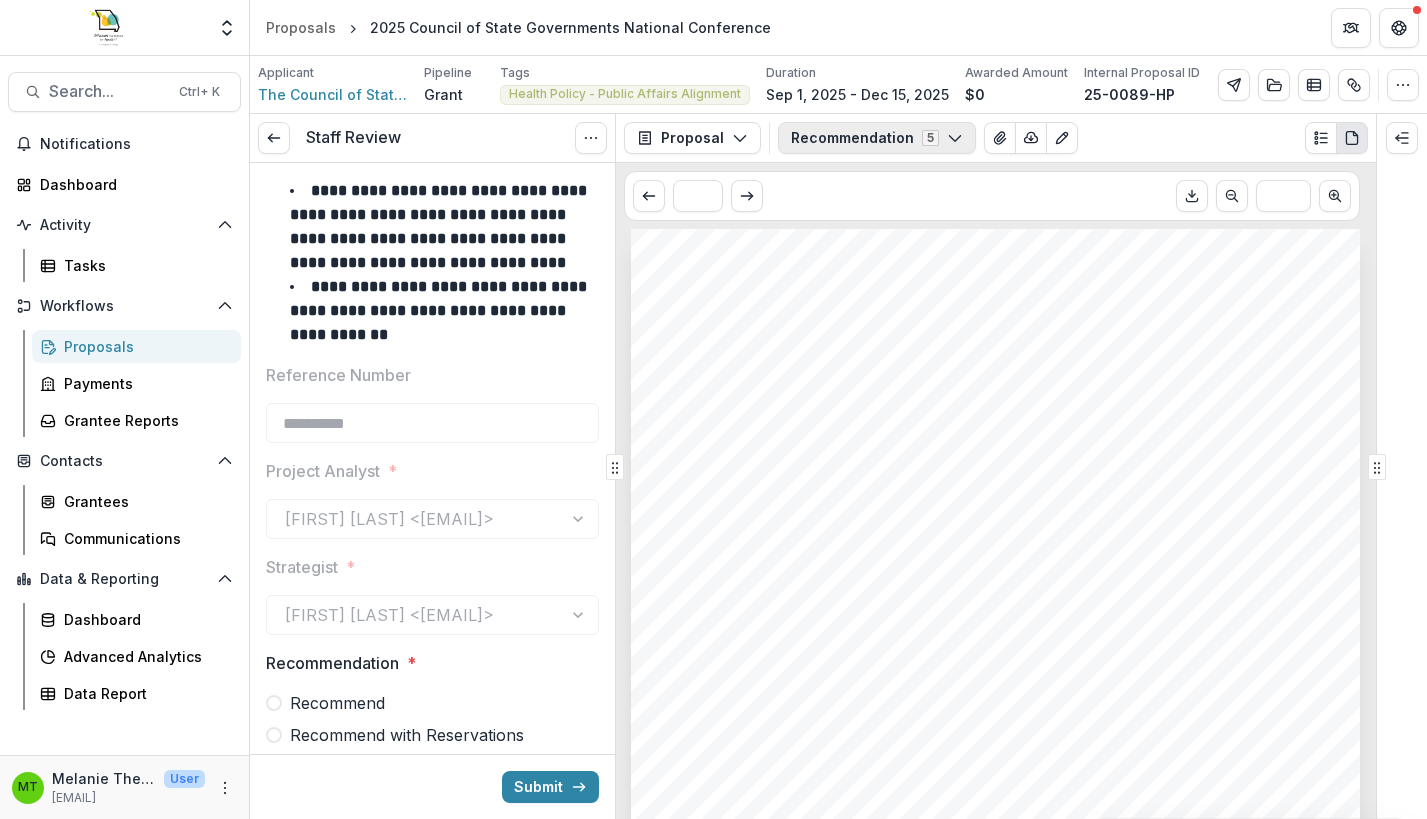 click on "Recommendation 5" at bounding box center [877, 138] 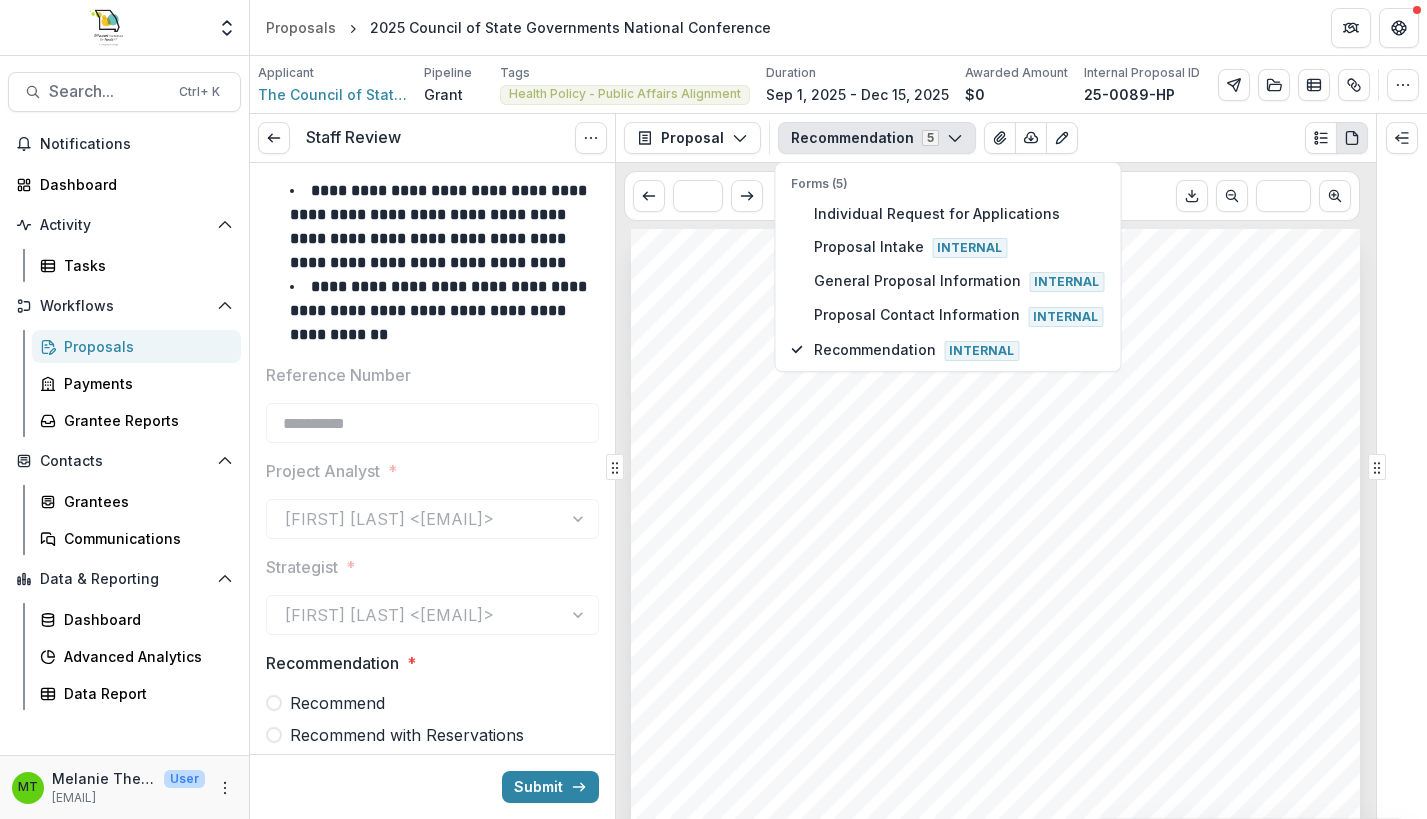 click on "Recommendation 5" at bounding box center (877, 138) 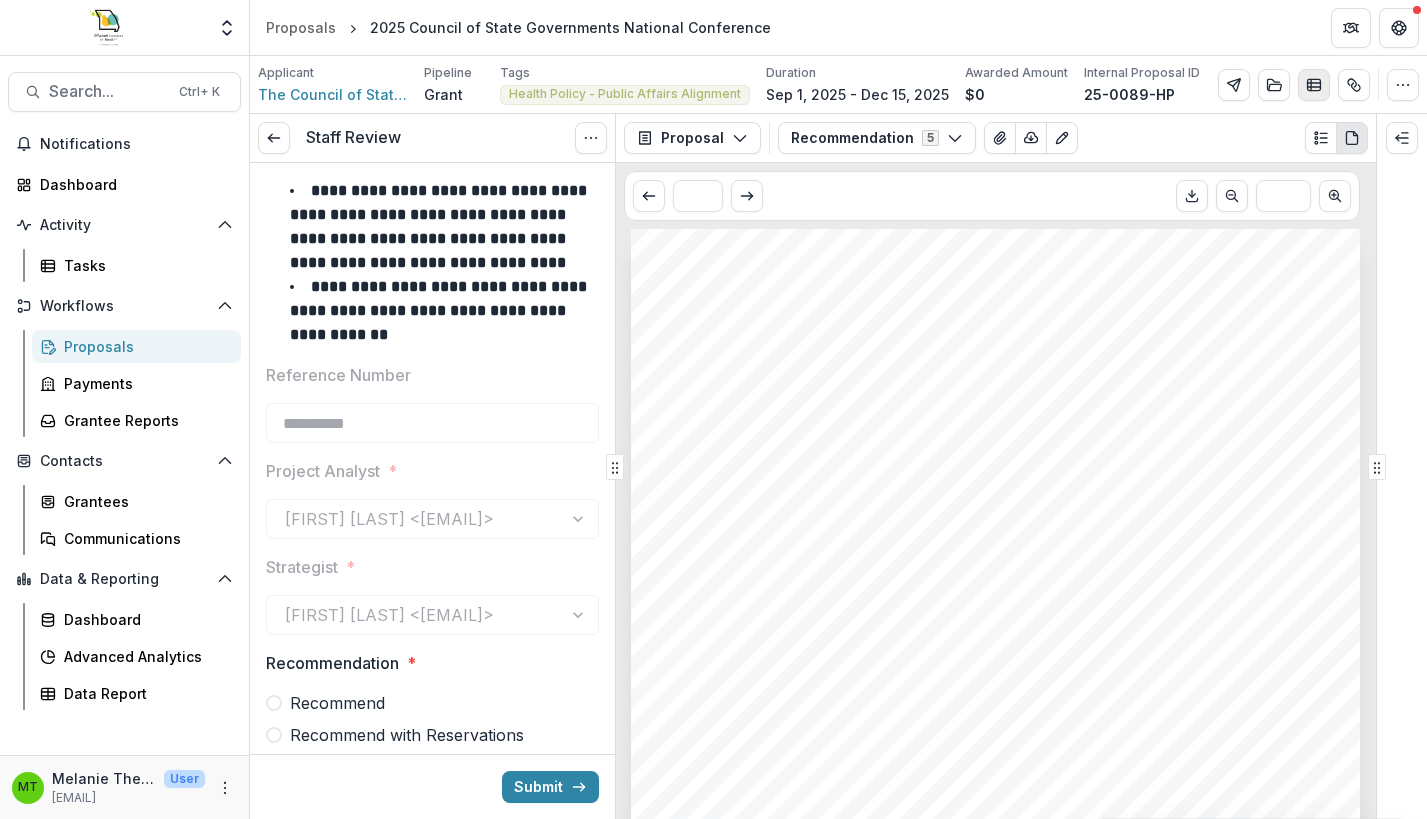 click 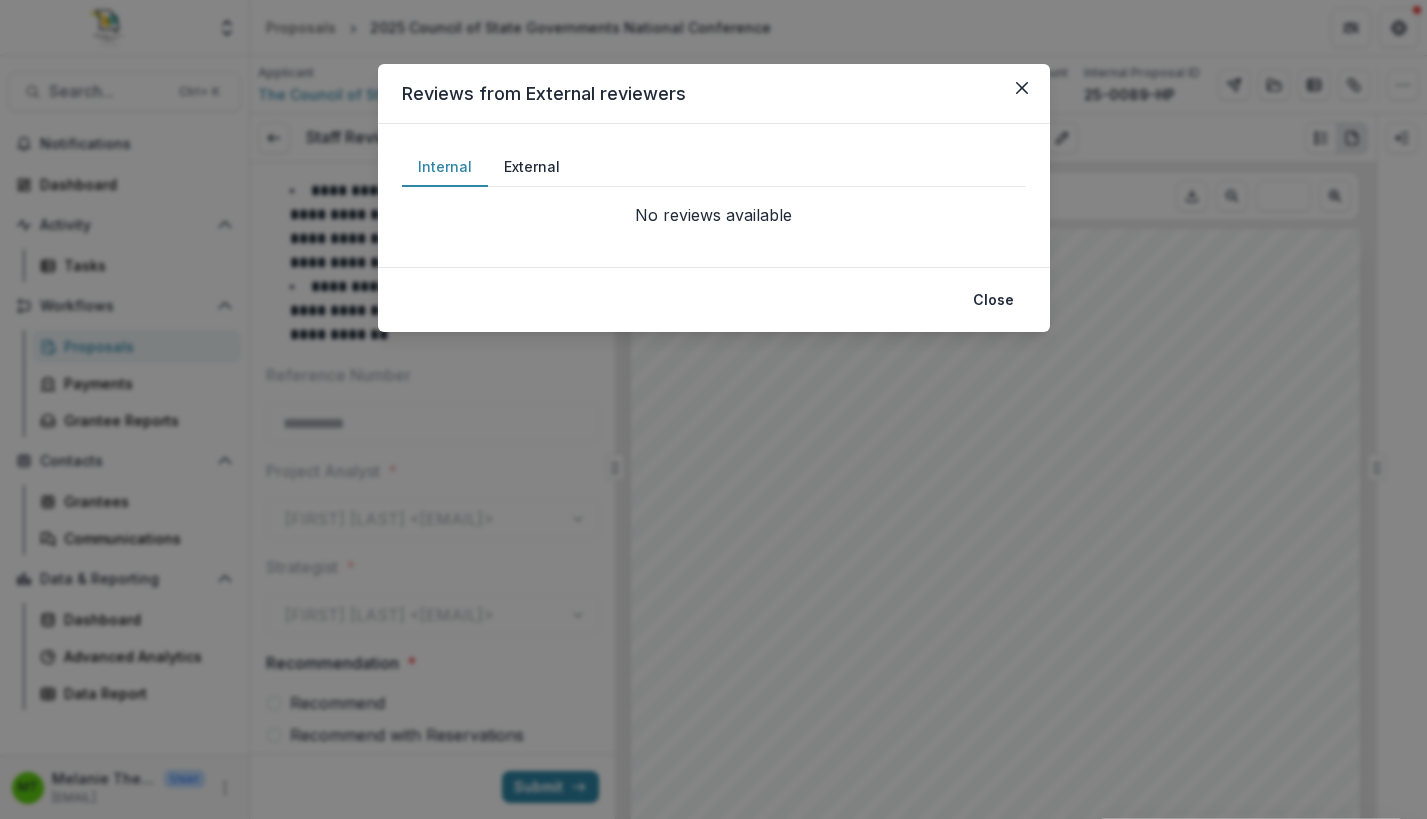 click on "External" at bounding box center [532, 167] 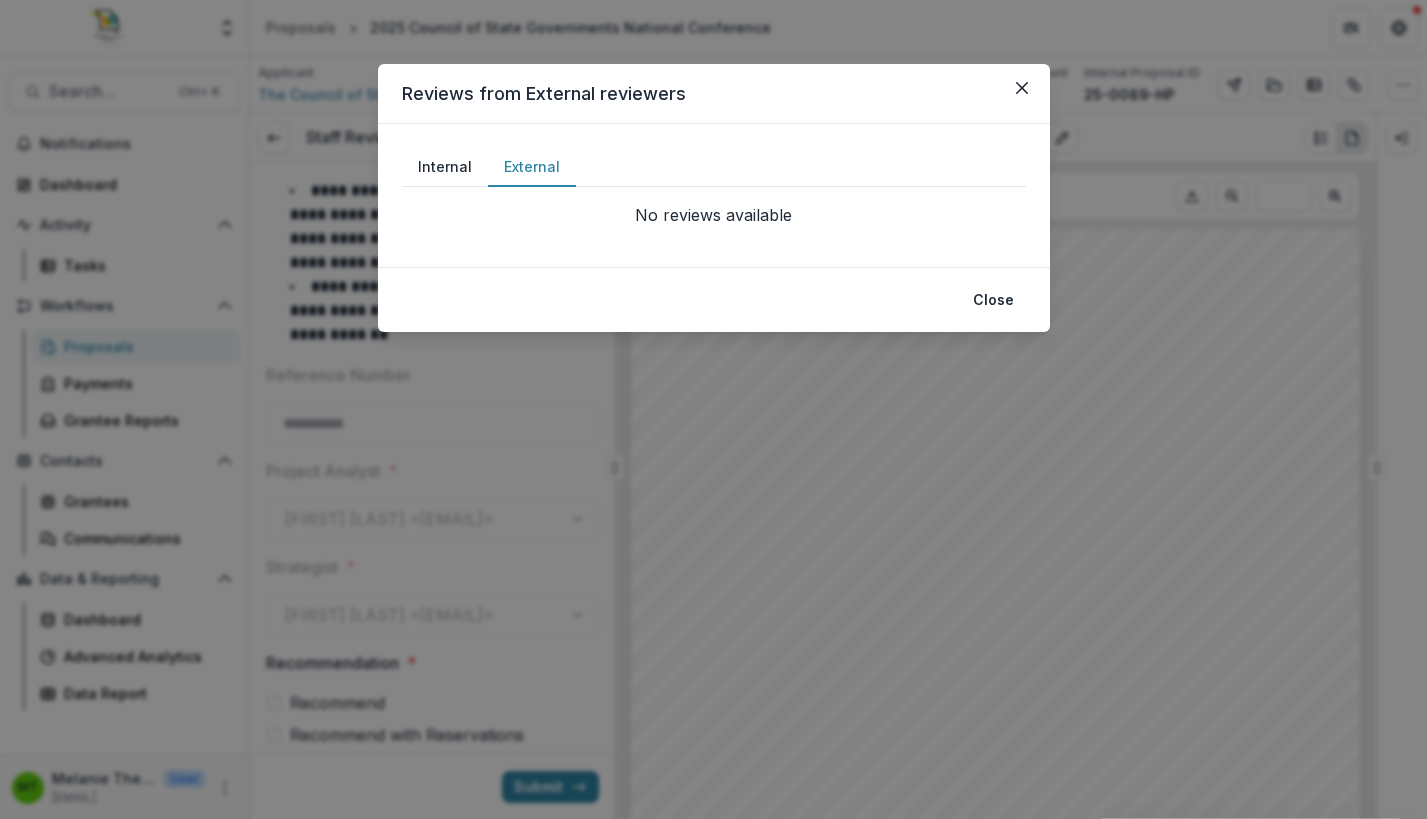 click on "Internal" at bounding box center [445, 167] 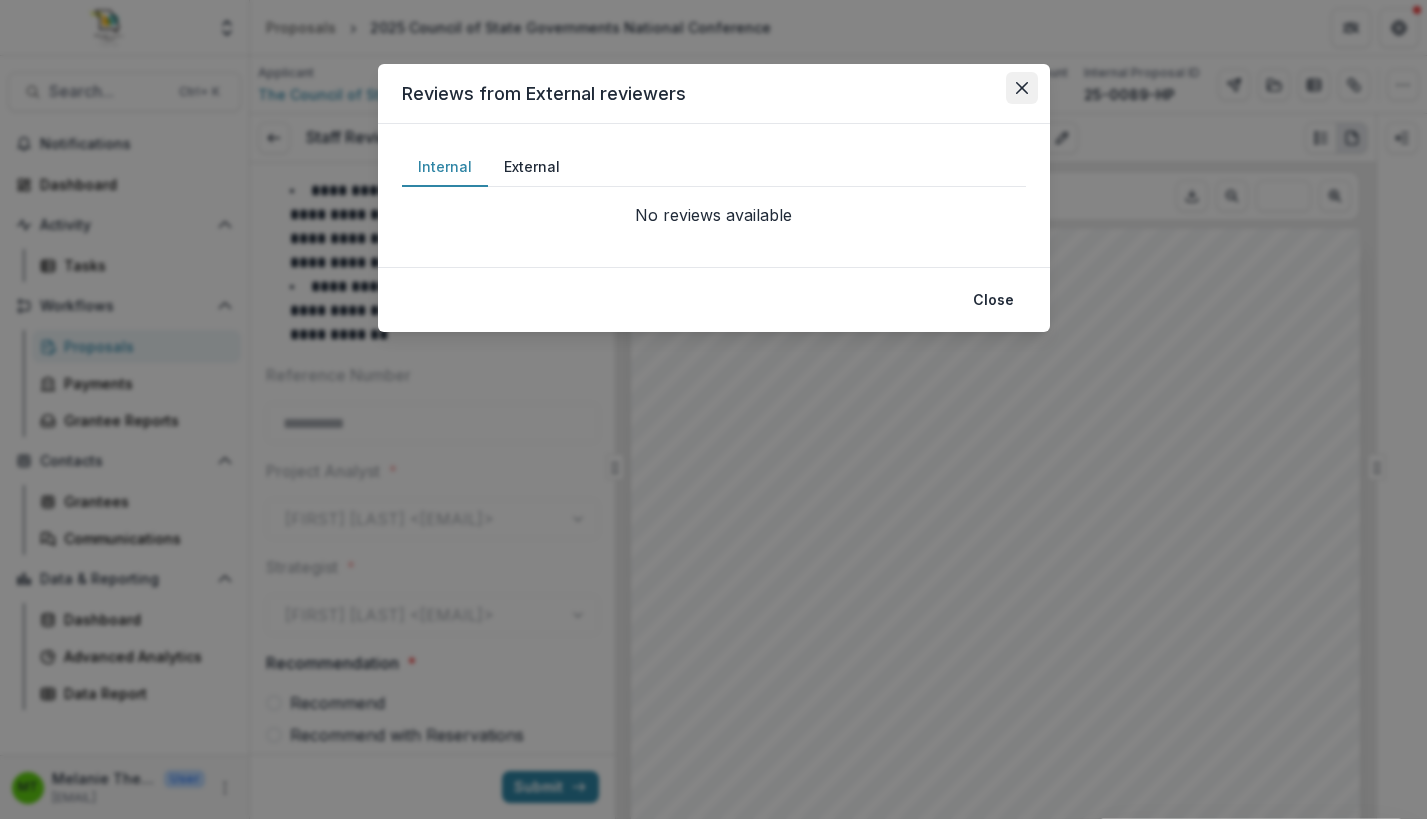 click 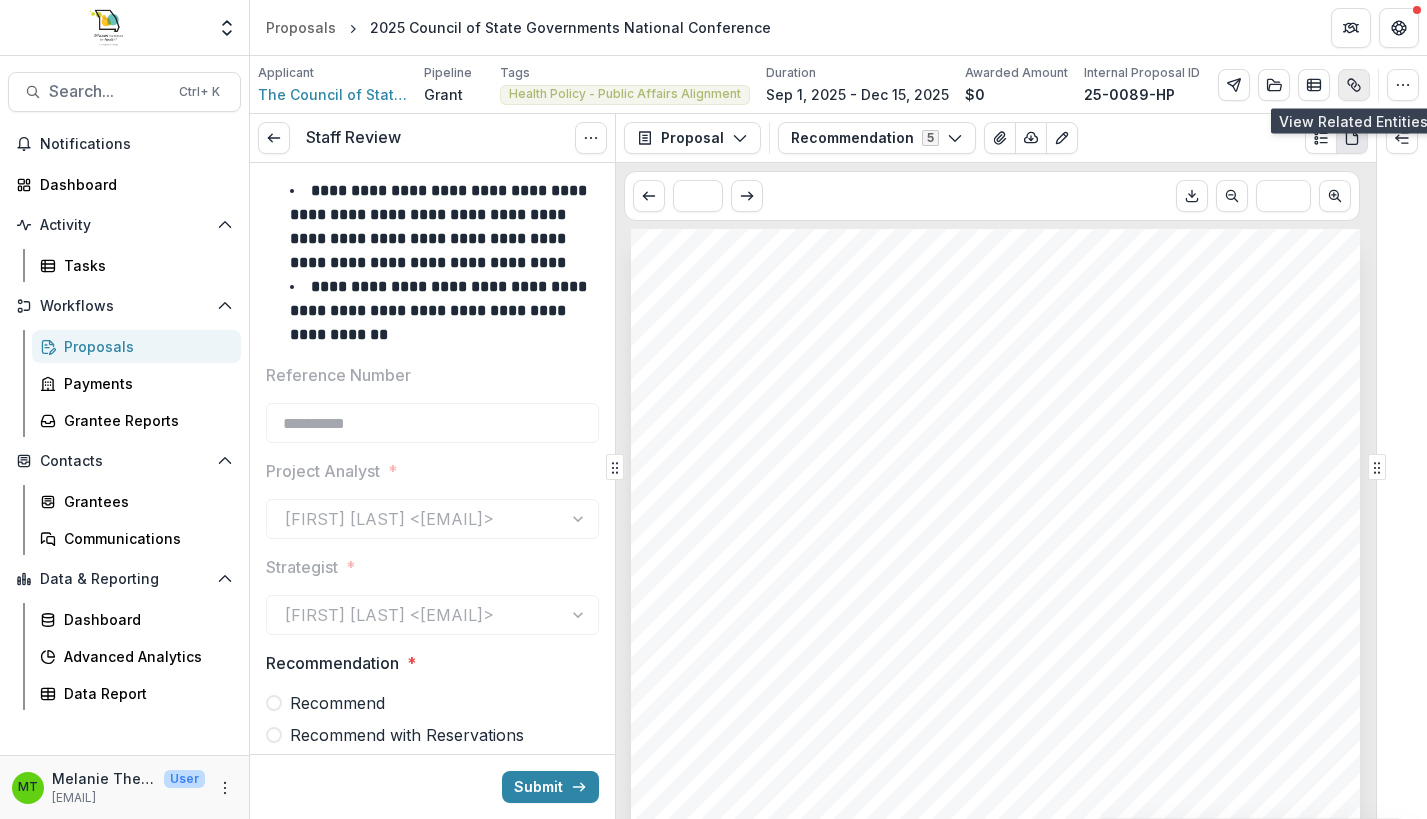 click at bounding box center (1354, 85) 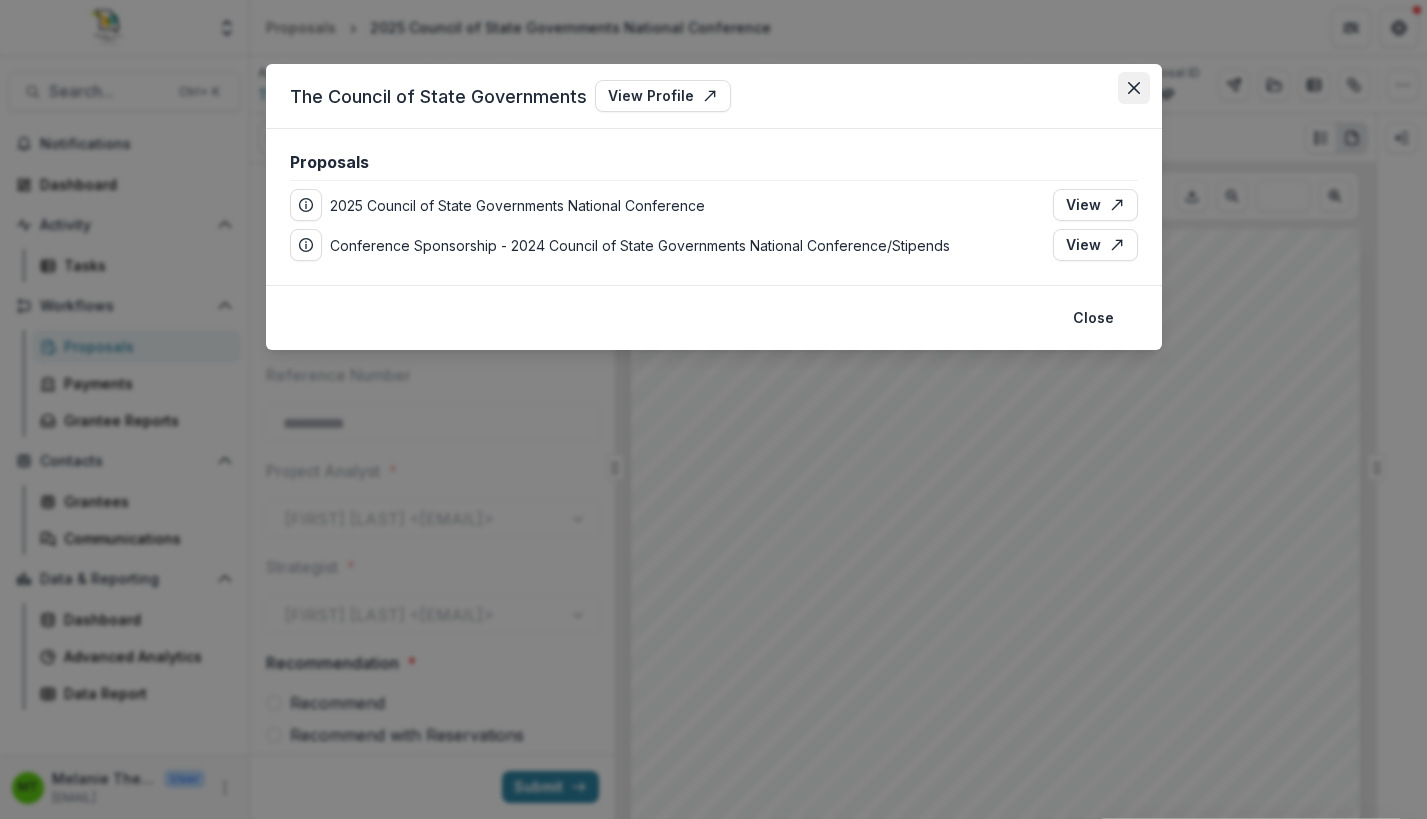 click at bounding box center [1134, 88] 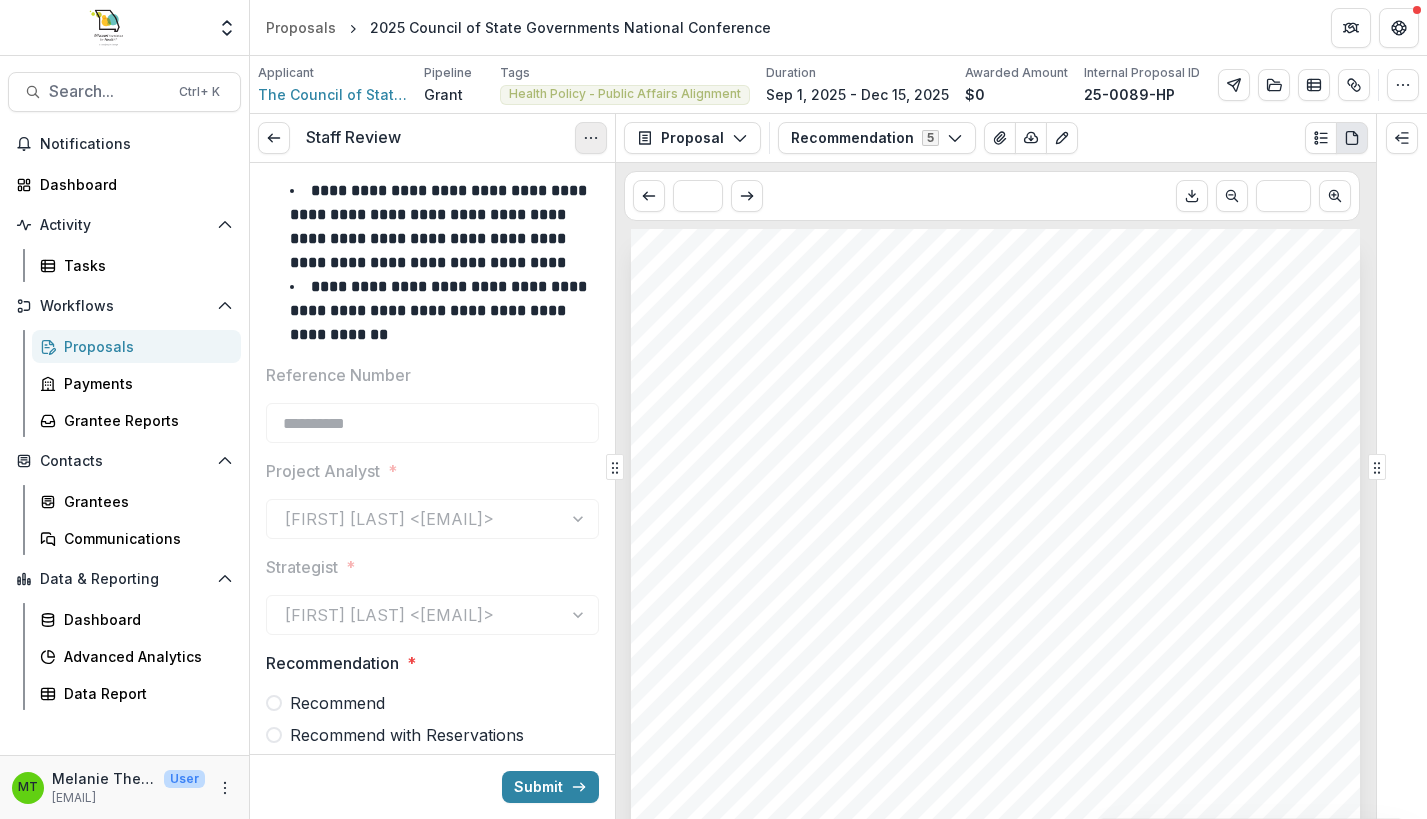 click at bounding box center [591, 138] 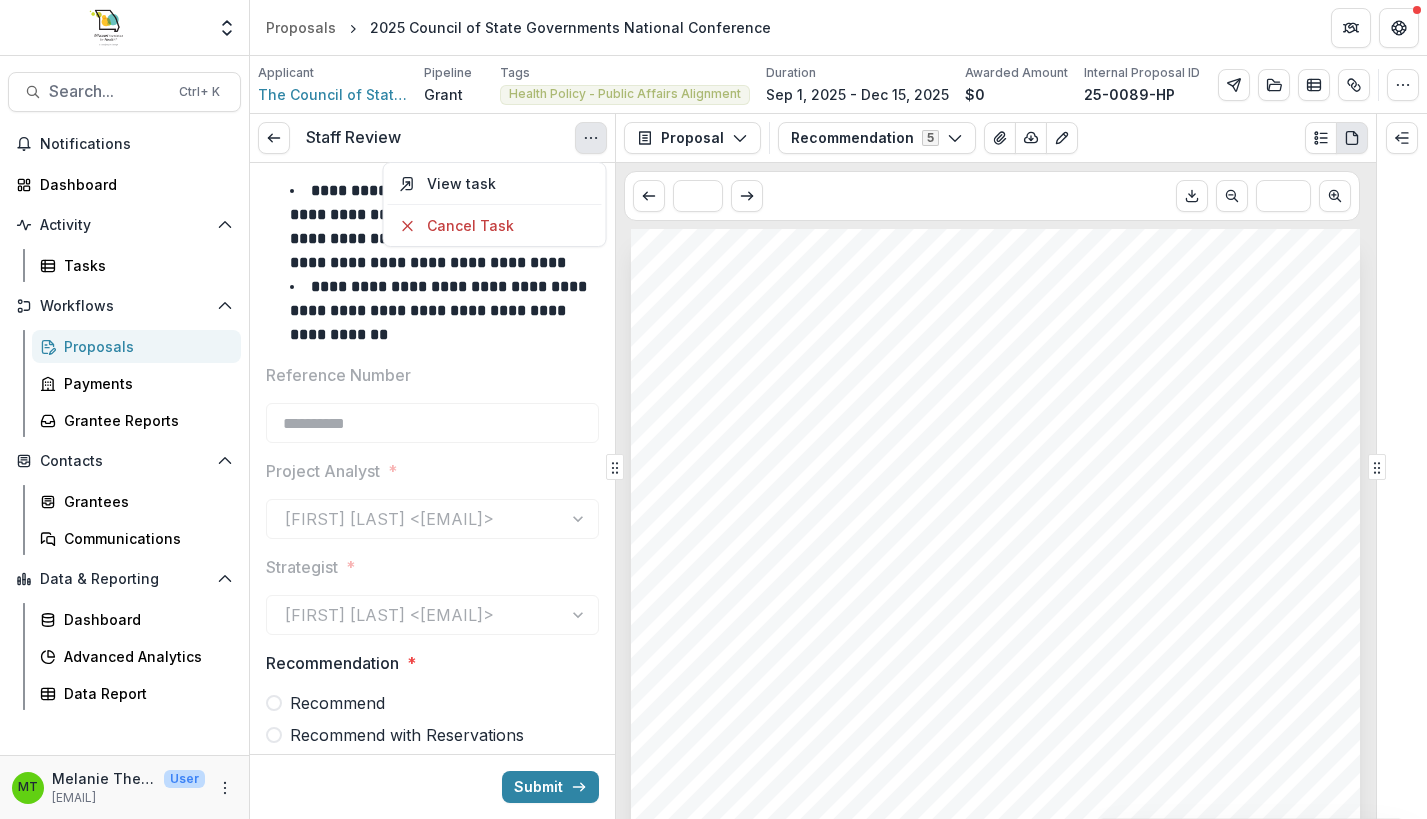 click at bounding box center (591, 138) 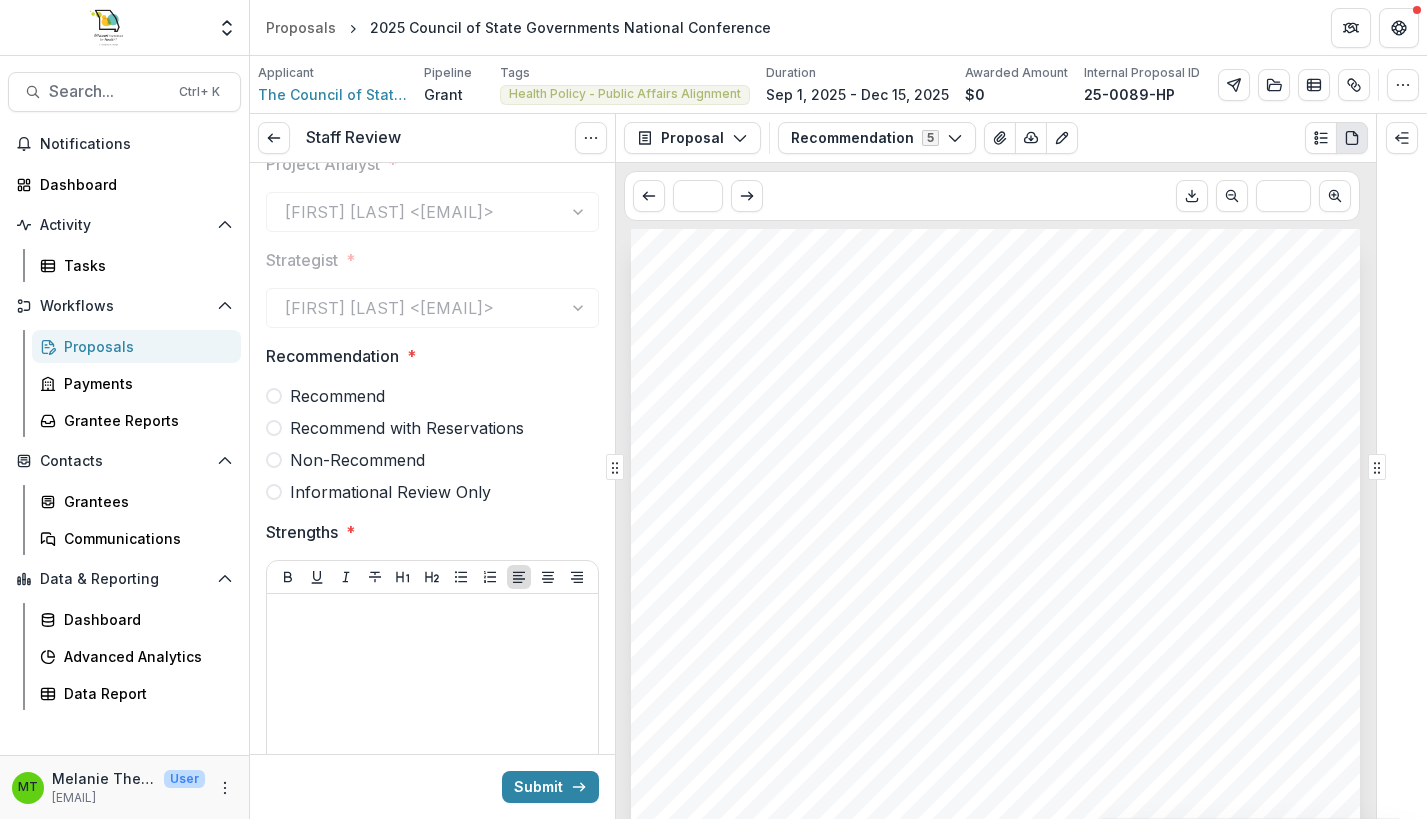 scroll, scrollTop: 384, scrollLeft: 0, axis: vertical 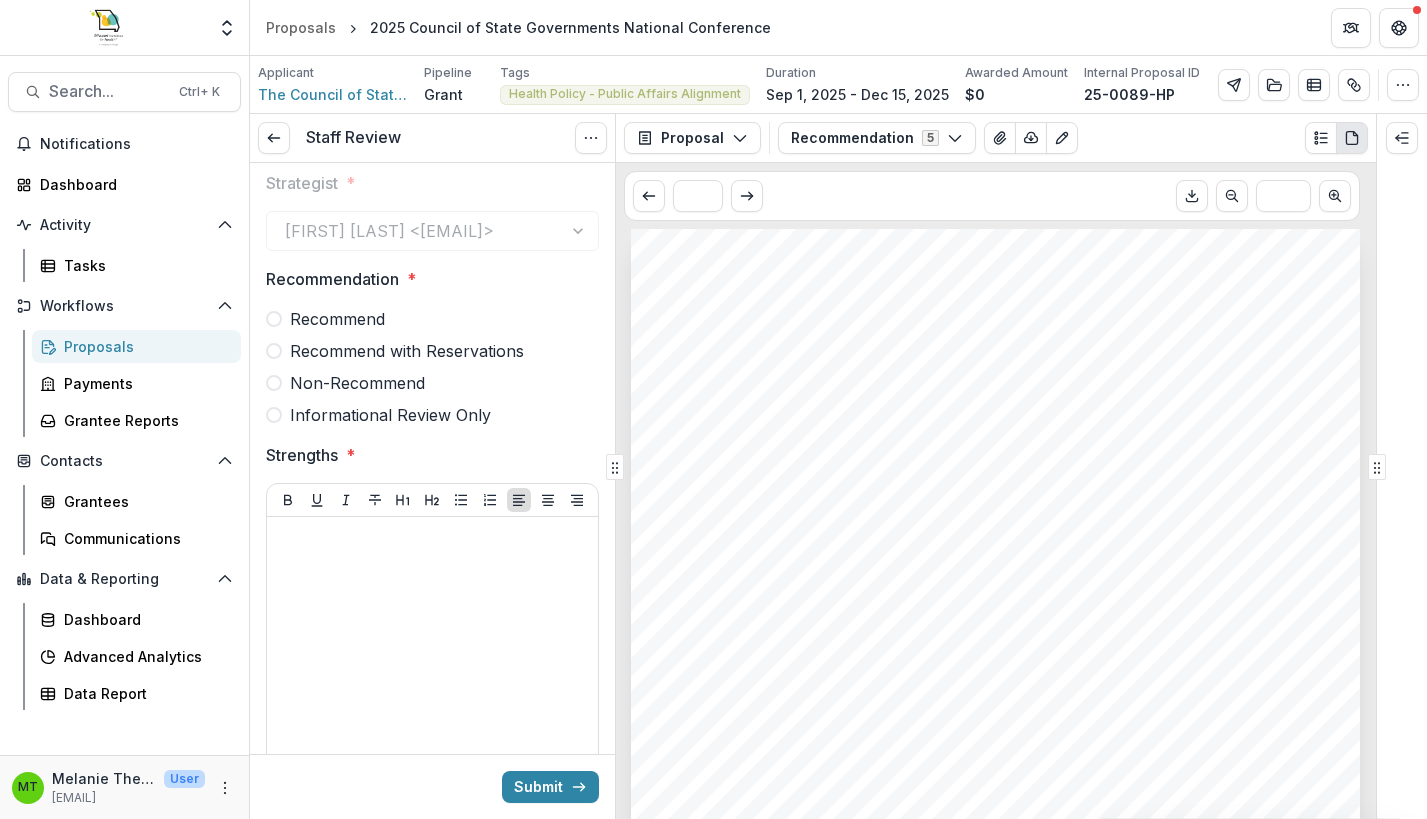 click at bounding box center (274, 319) 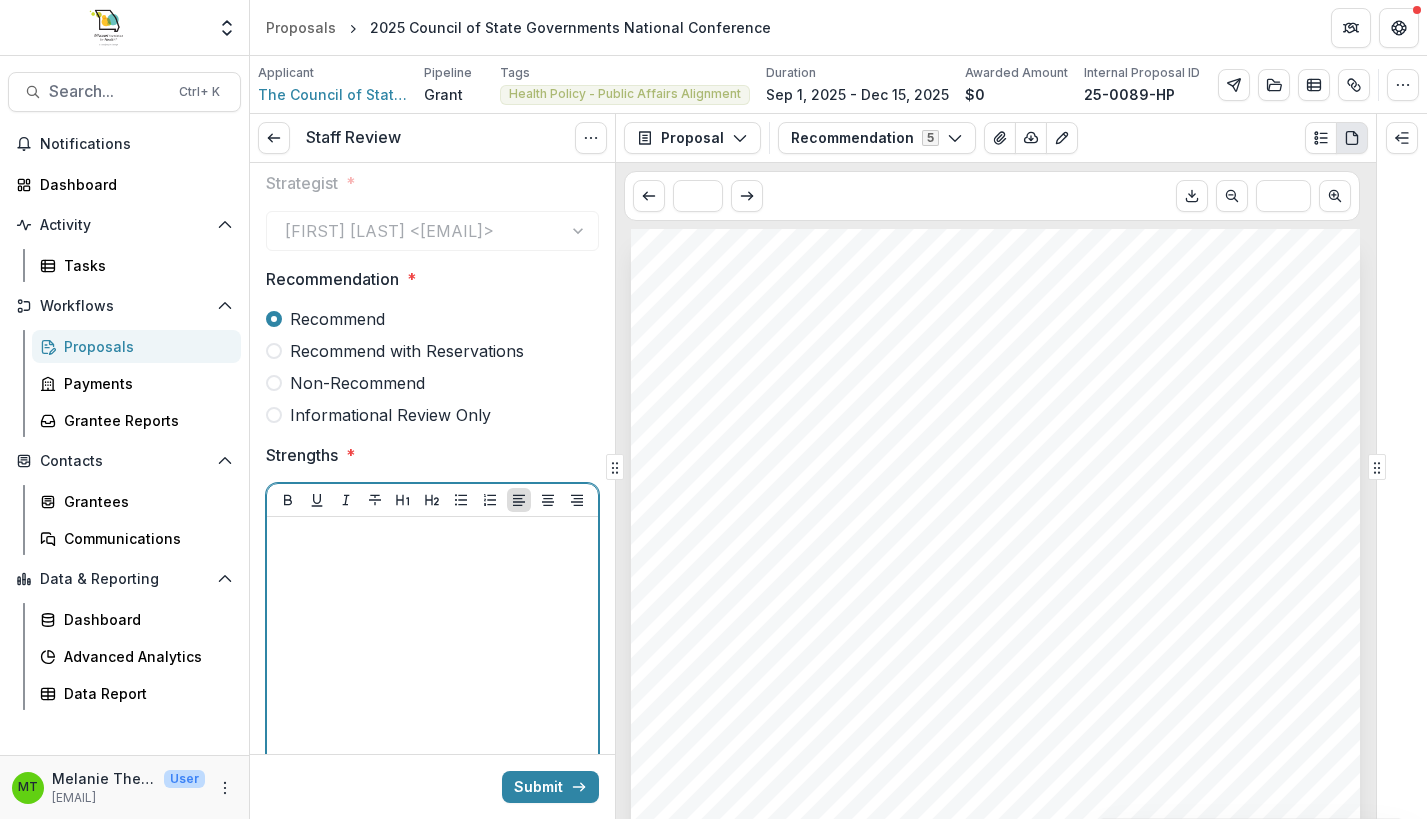 click at bounding box center (432, 675) 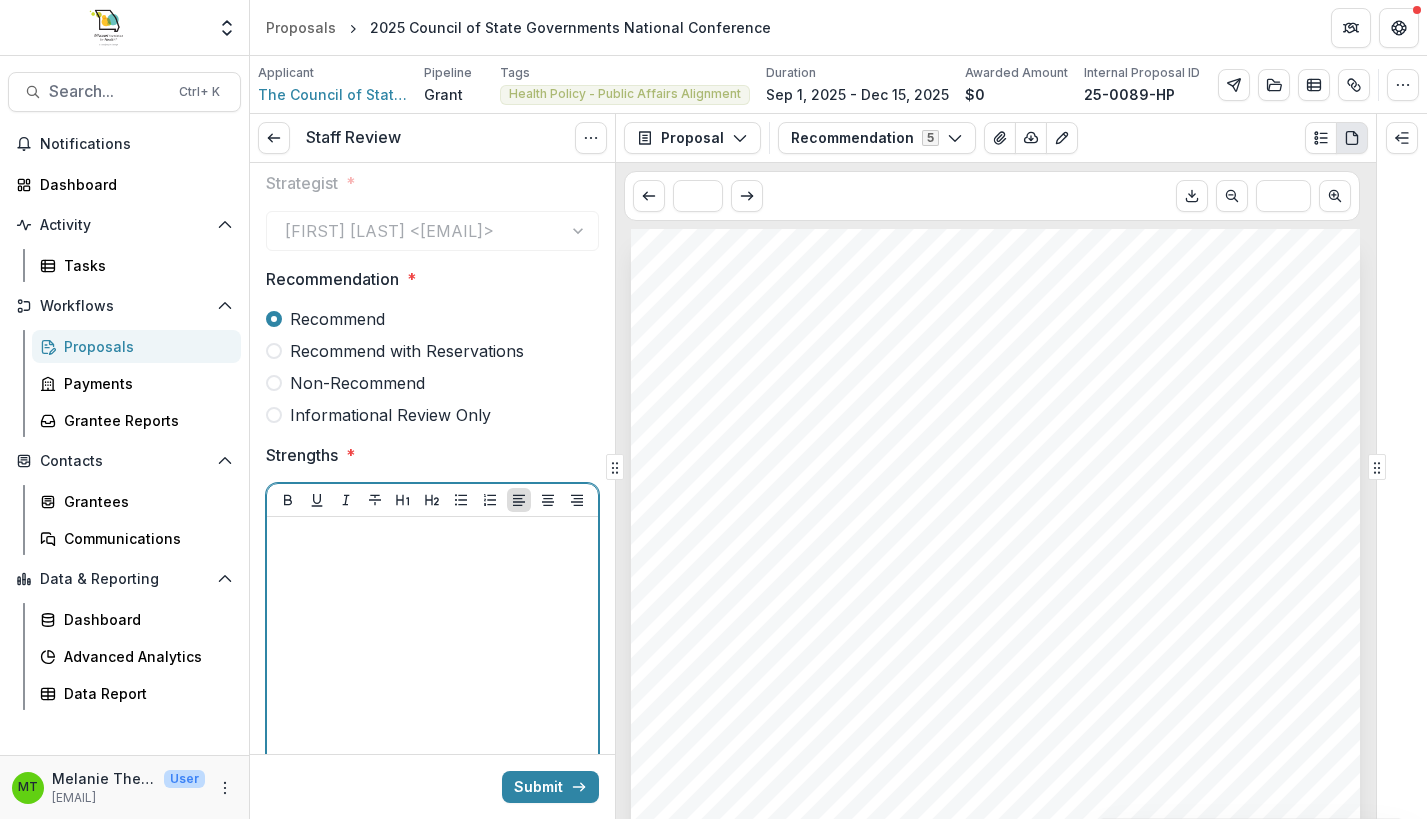 type 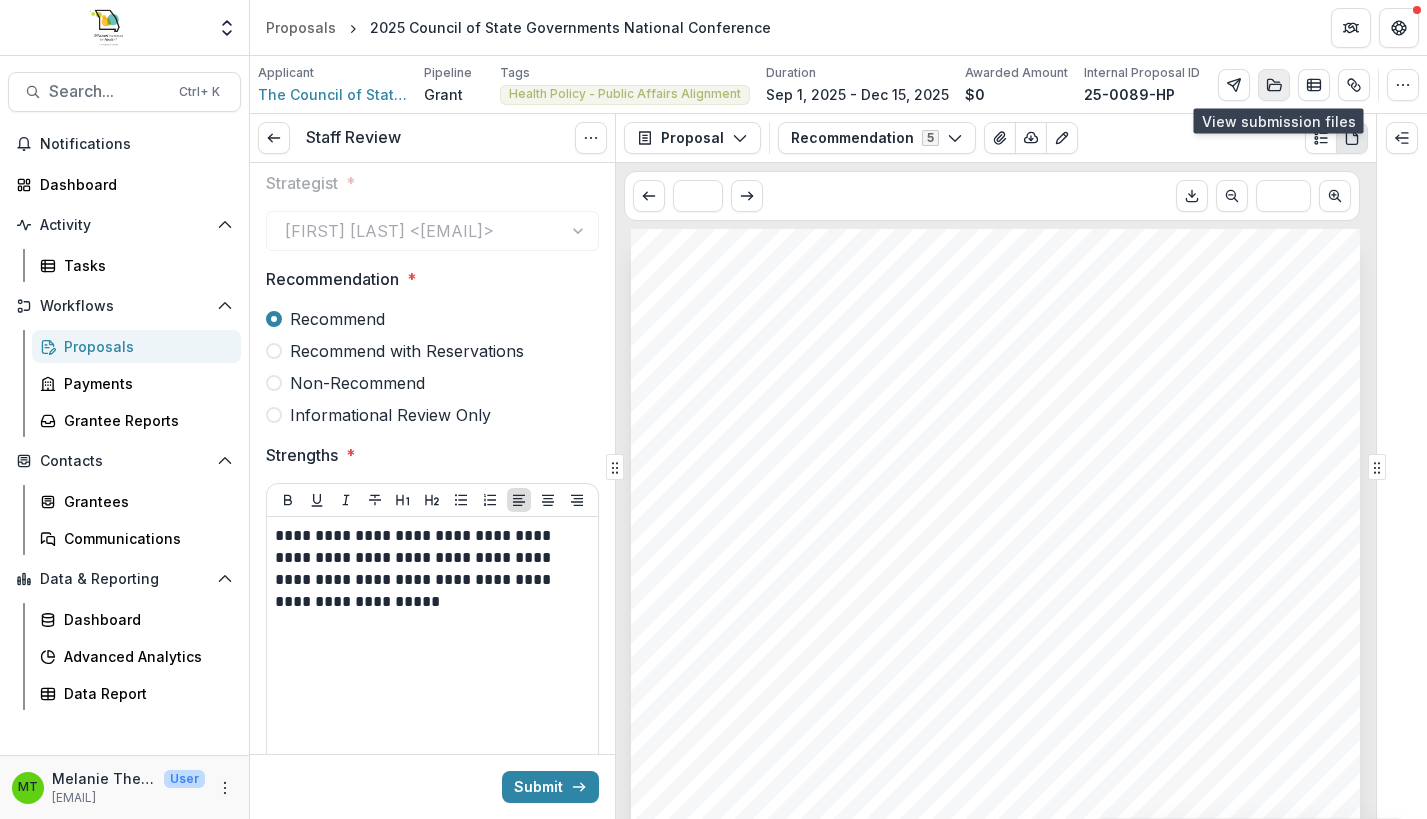 click 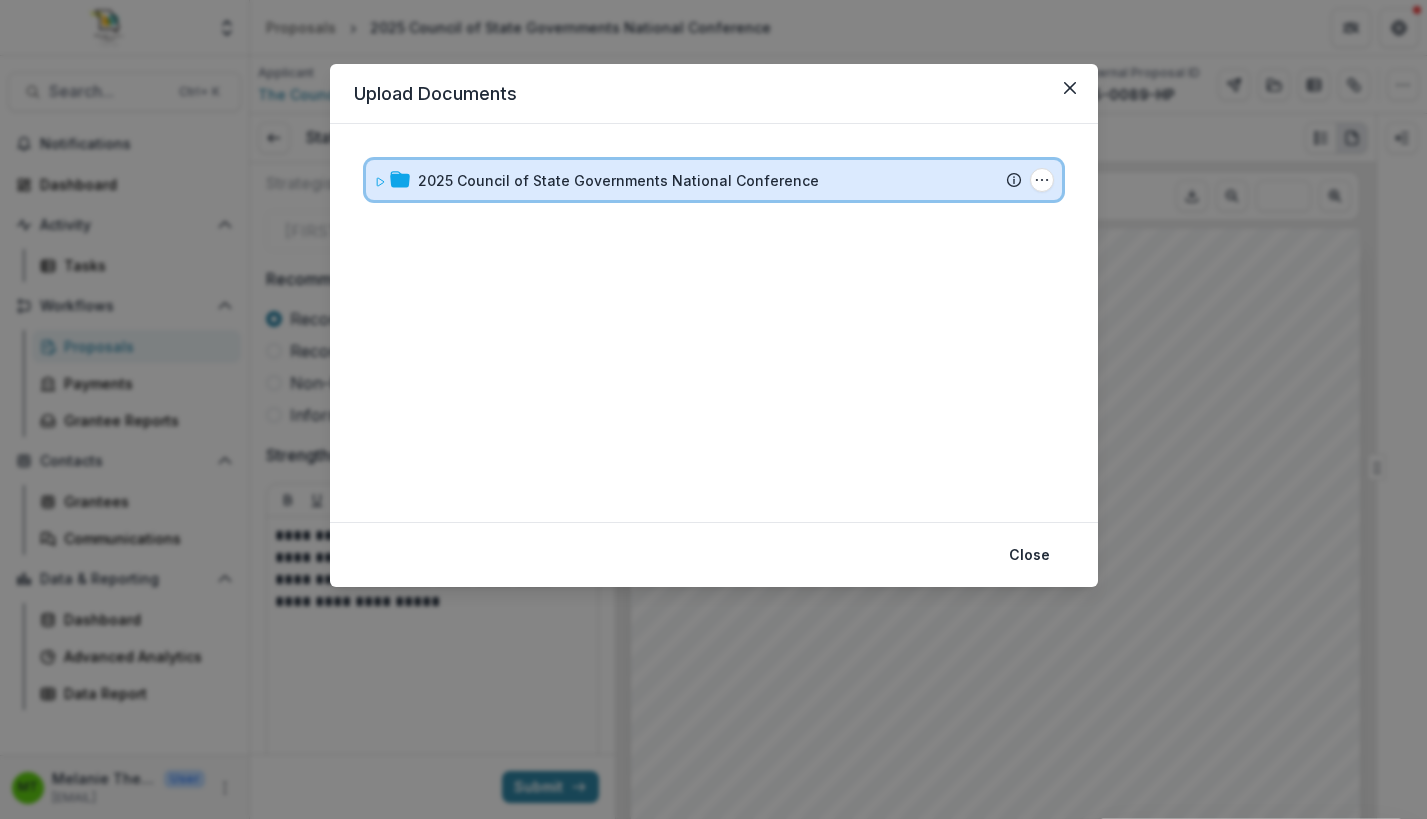 click on "2025 Council of State Governments National Conference Submission Temelio Proposal Attached Submission Report Tasks No tasks" at bounding box center (714, 180) 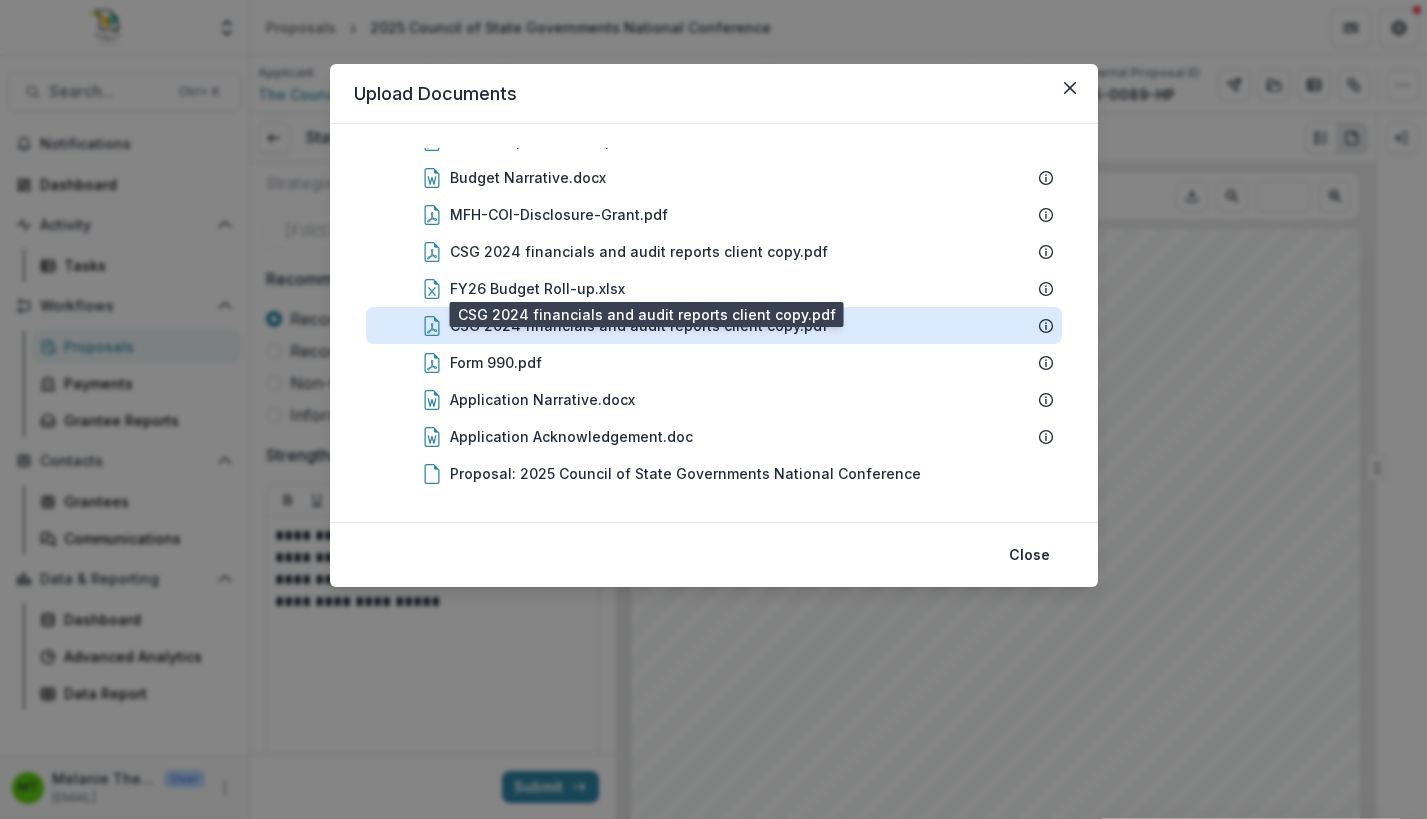 scroll, scrollTop: 121, scrollLeft: 0, axis: vertical 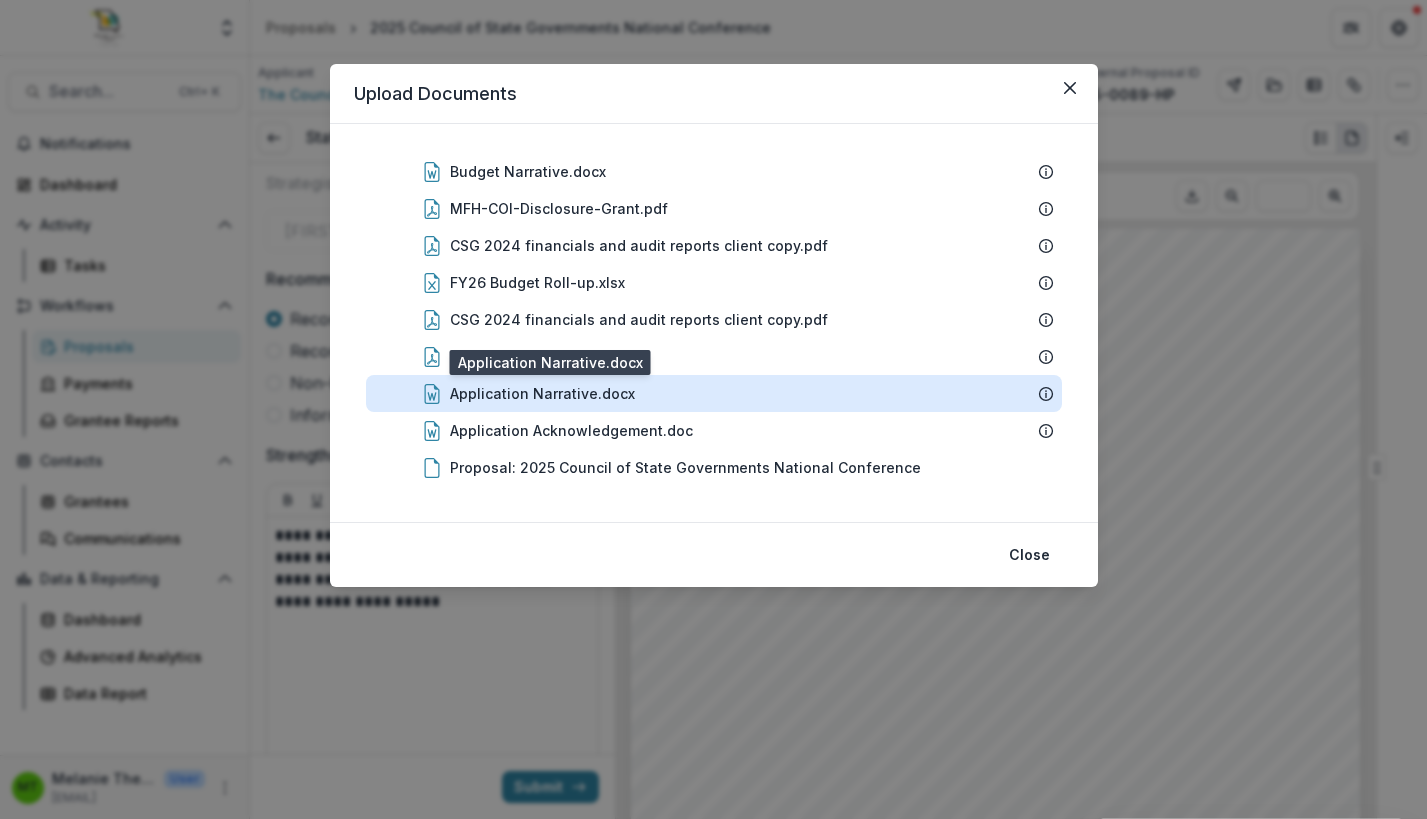 click on "Application Narrative.docx" at bounding box center [542, 393] 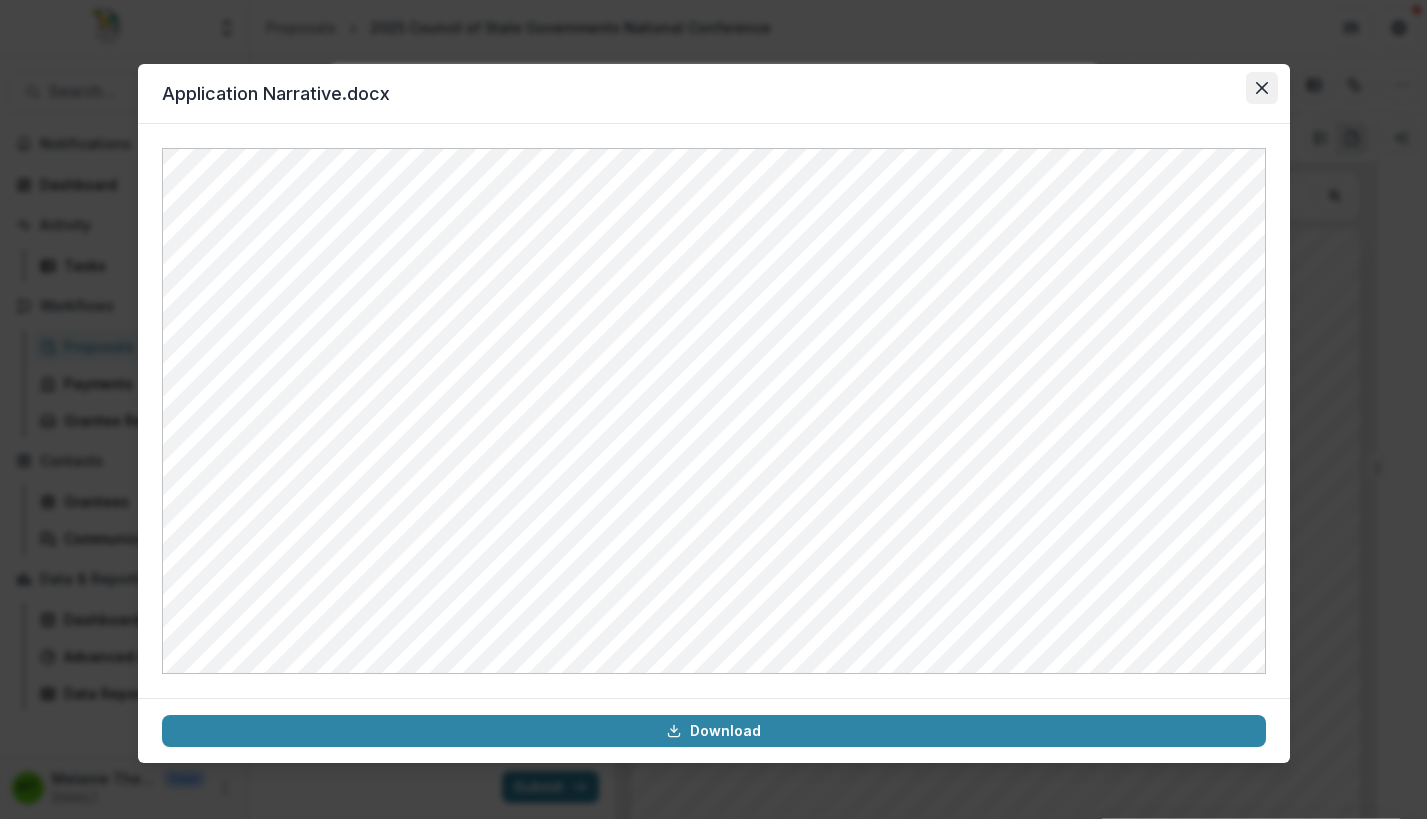 click 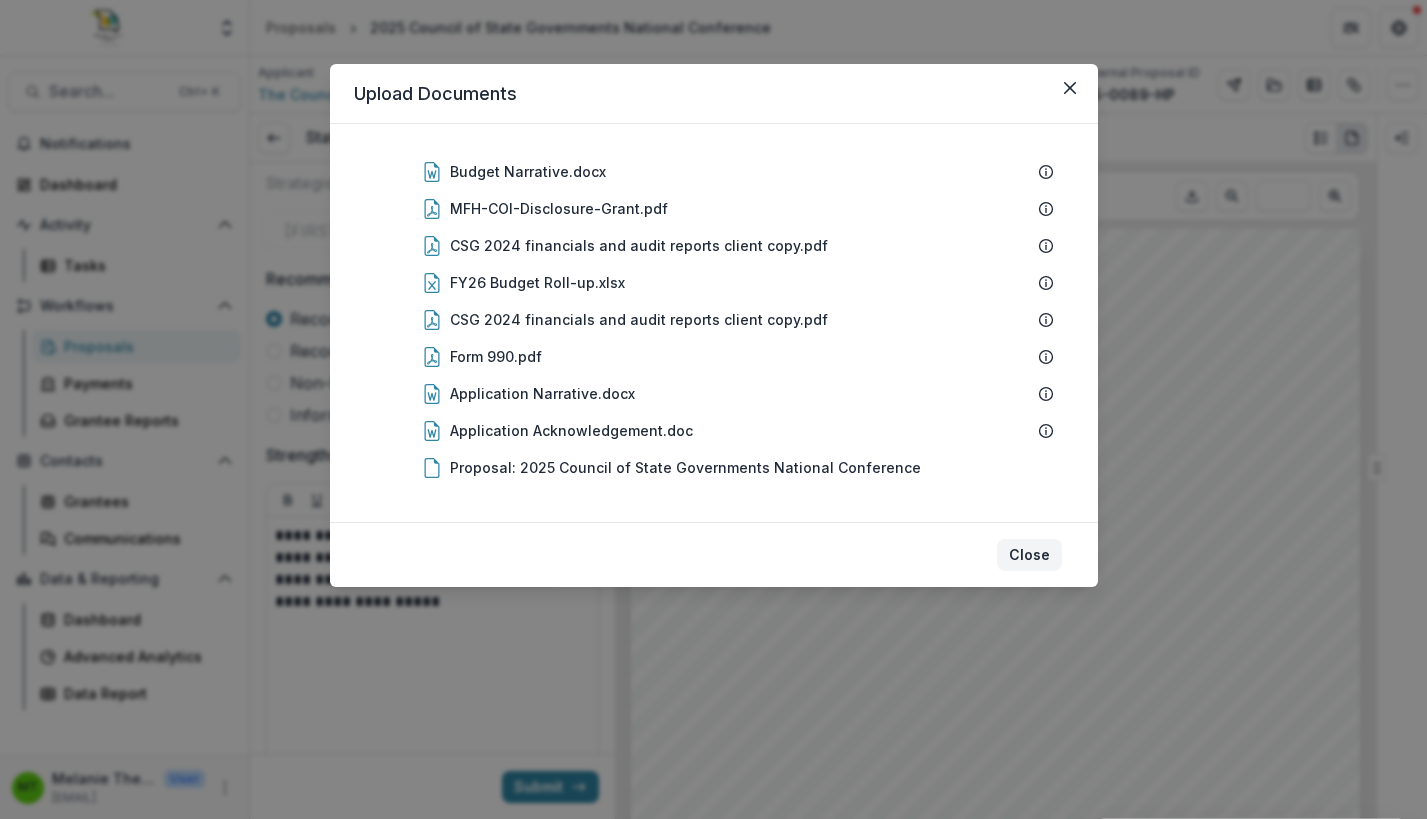 click on "Close" at bounding box center (1029, 555) 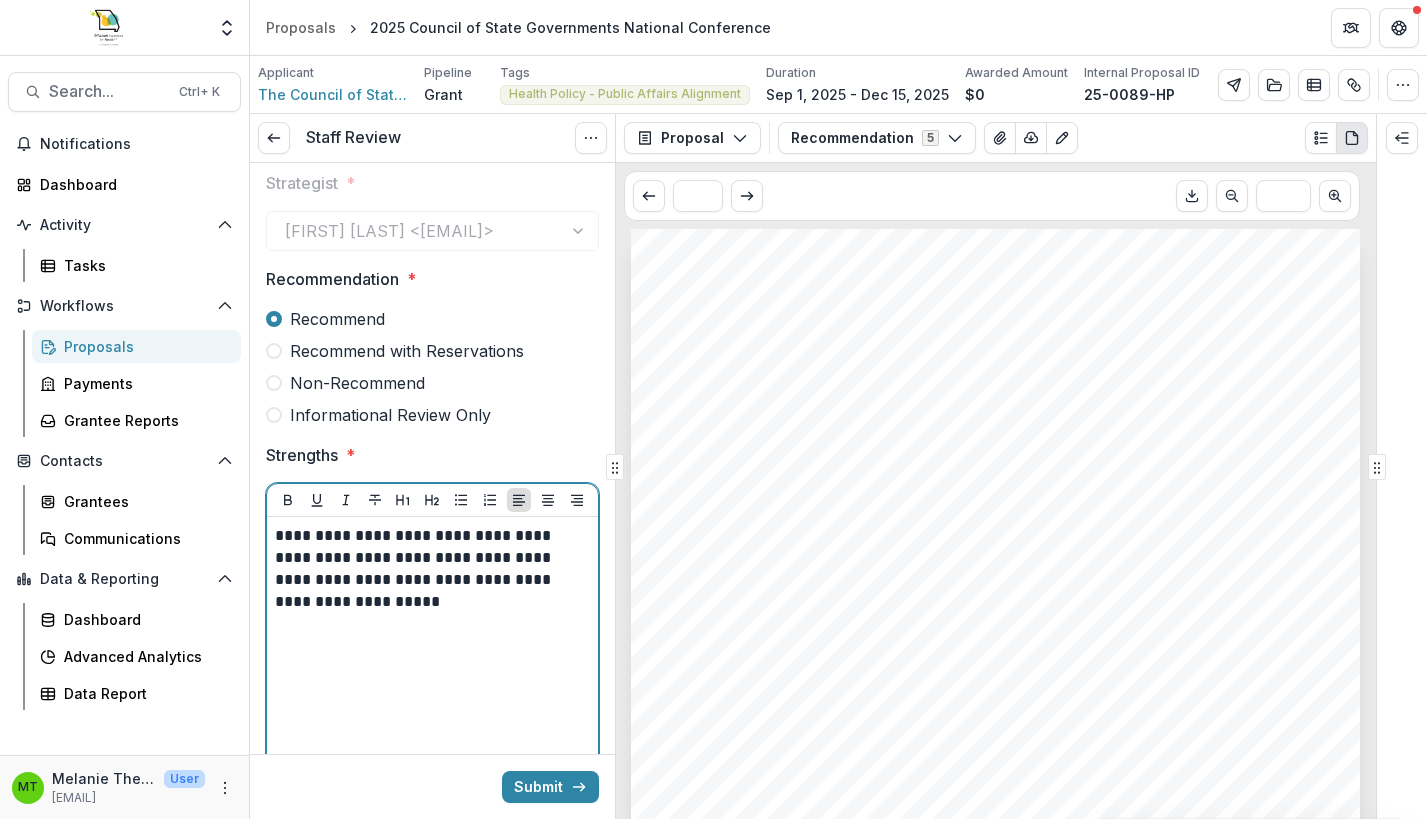 click on "**********" at bounding box center [429, 569] 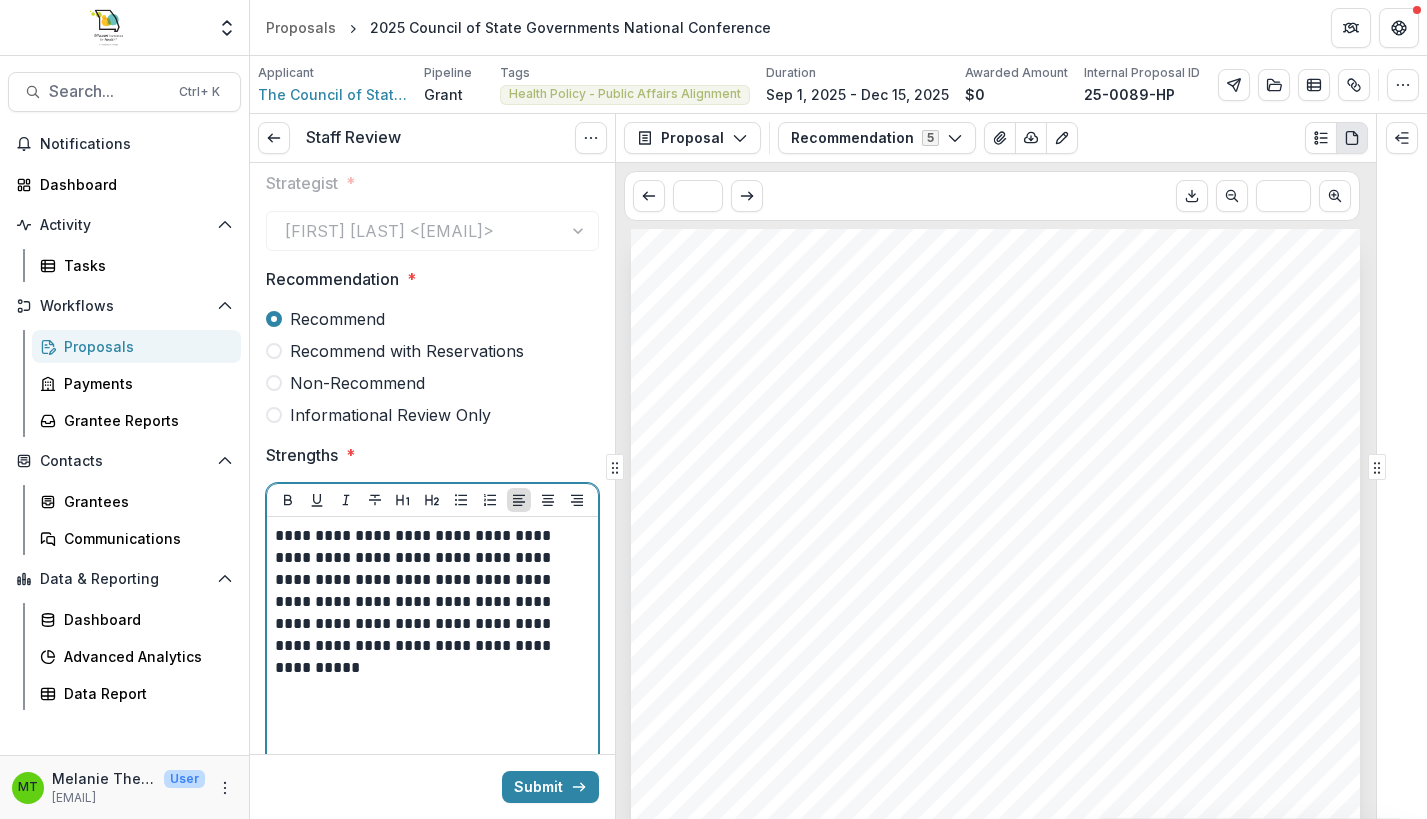 click on "**********" at bounding box center [429, 591] 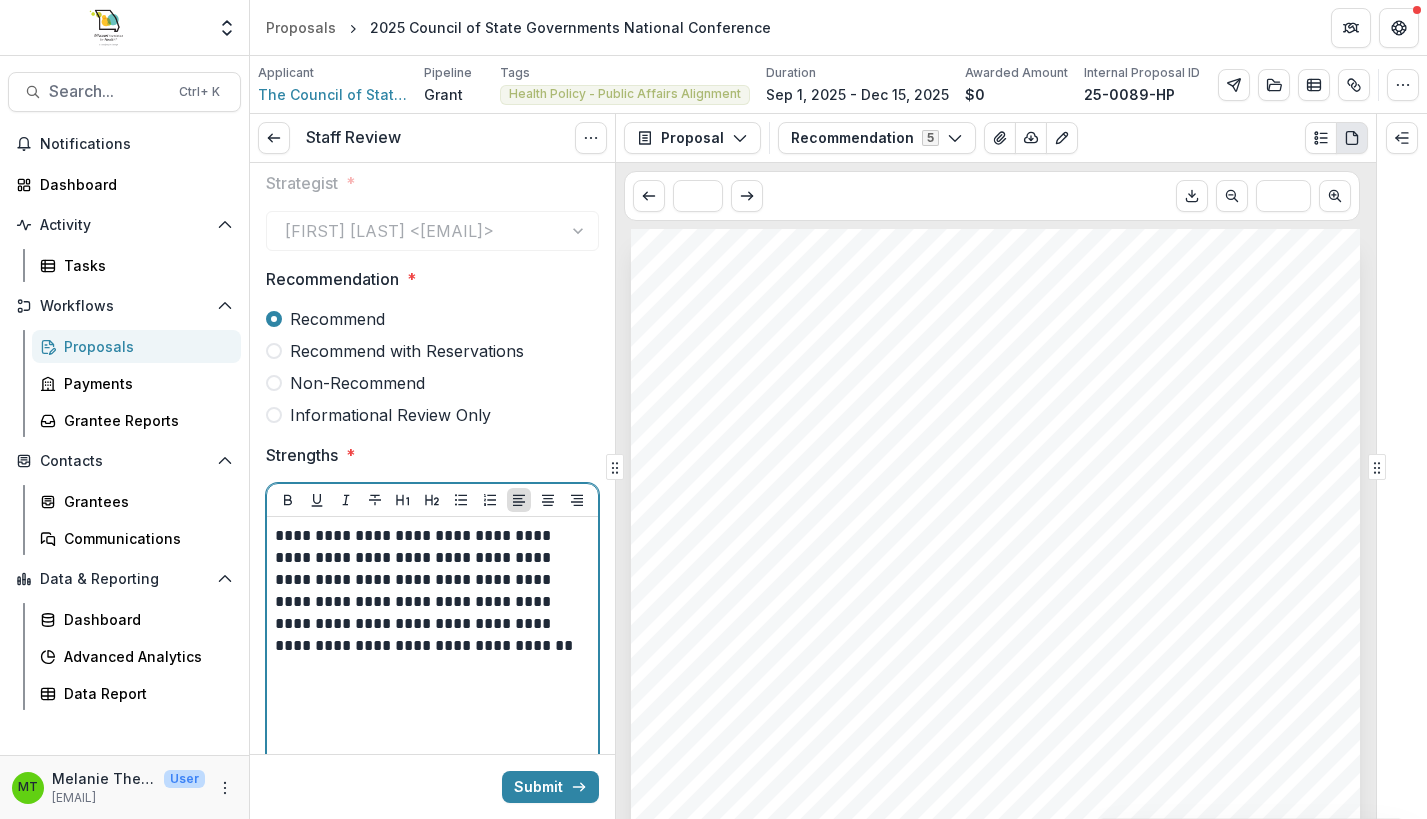 click on "**********" at bounding box center [429, 591] 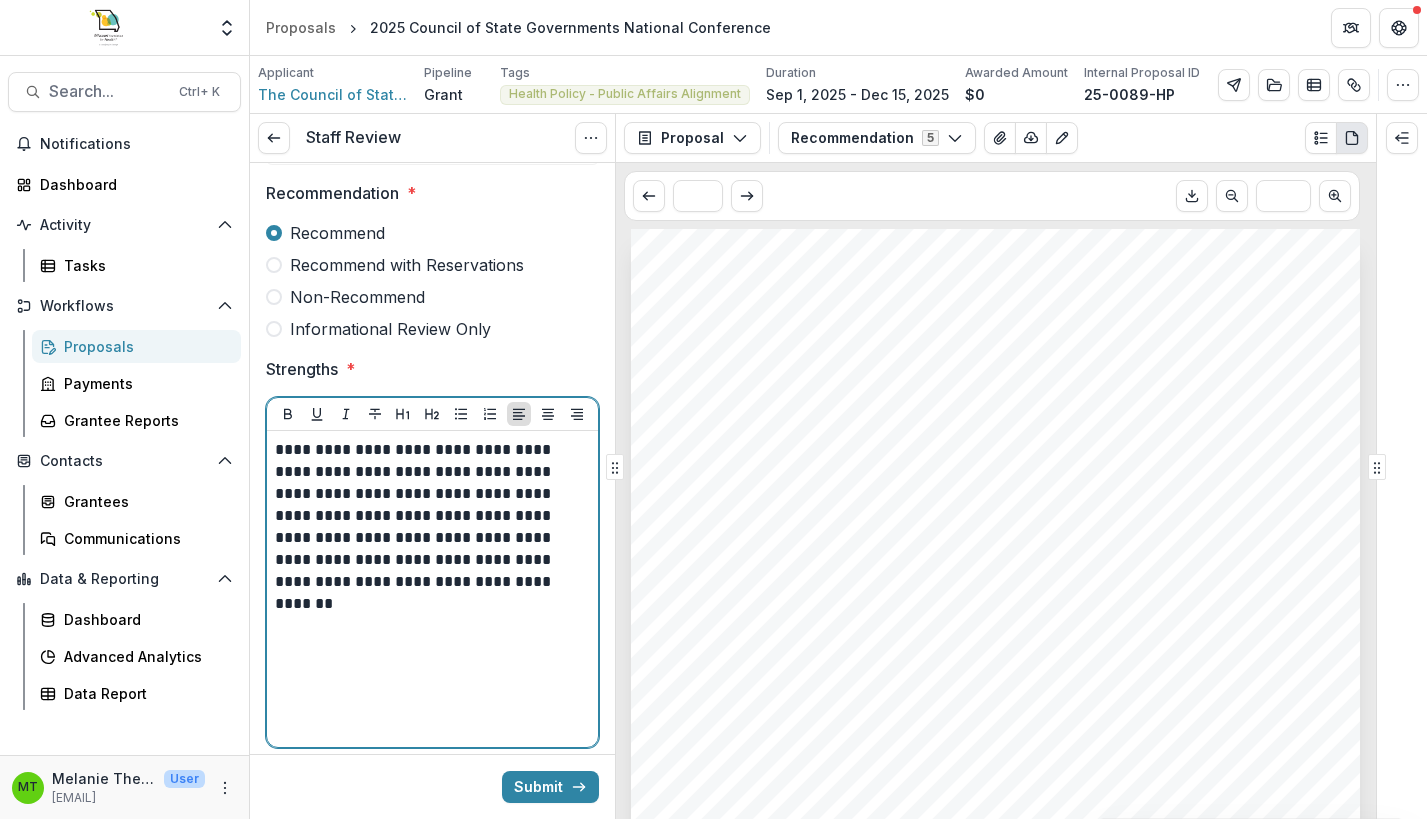 scroll, scrollTop: 480, scrollLeft: 0, axis: vertical 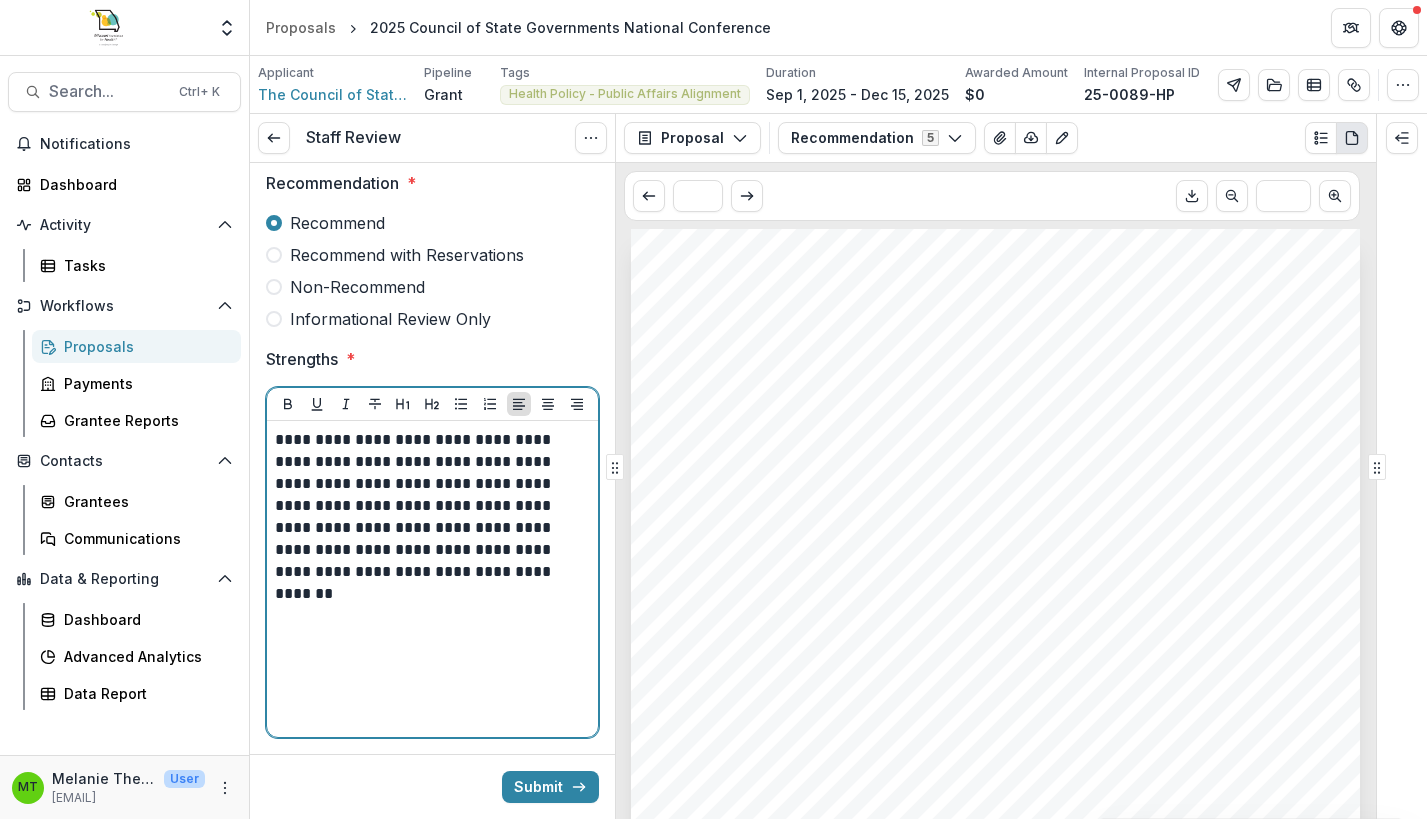 click on "**********" at bounding box center [429, 506] 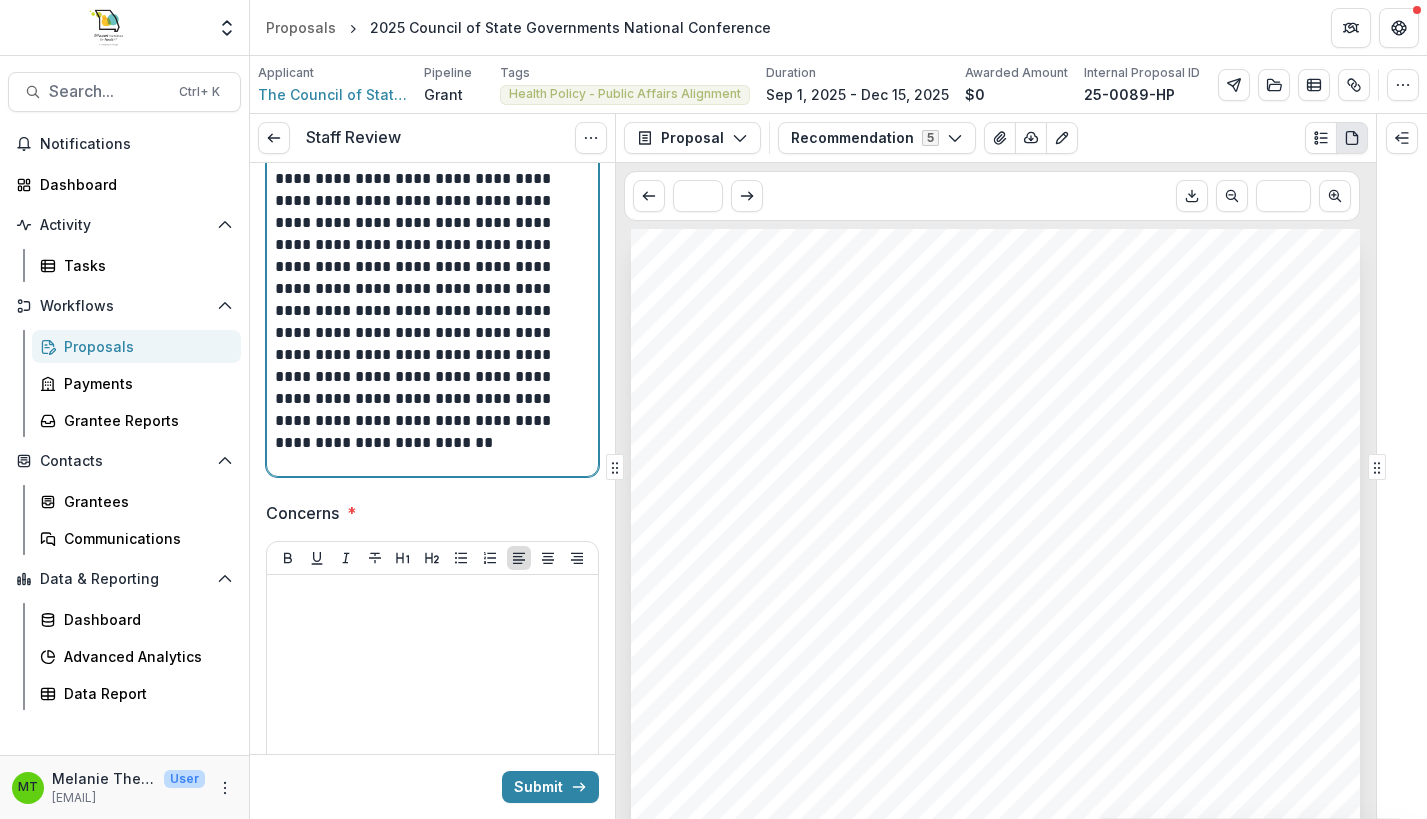 scroll, scrollTop: 749, scrollLeft: 0, axis: vertical 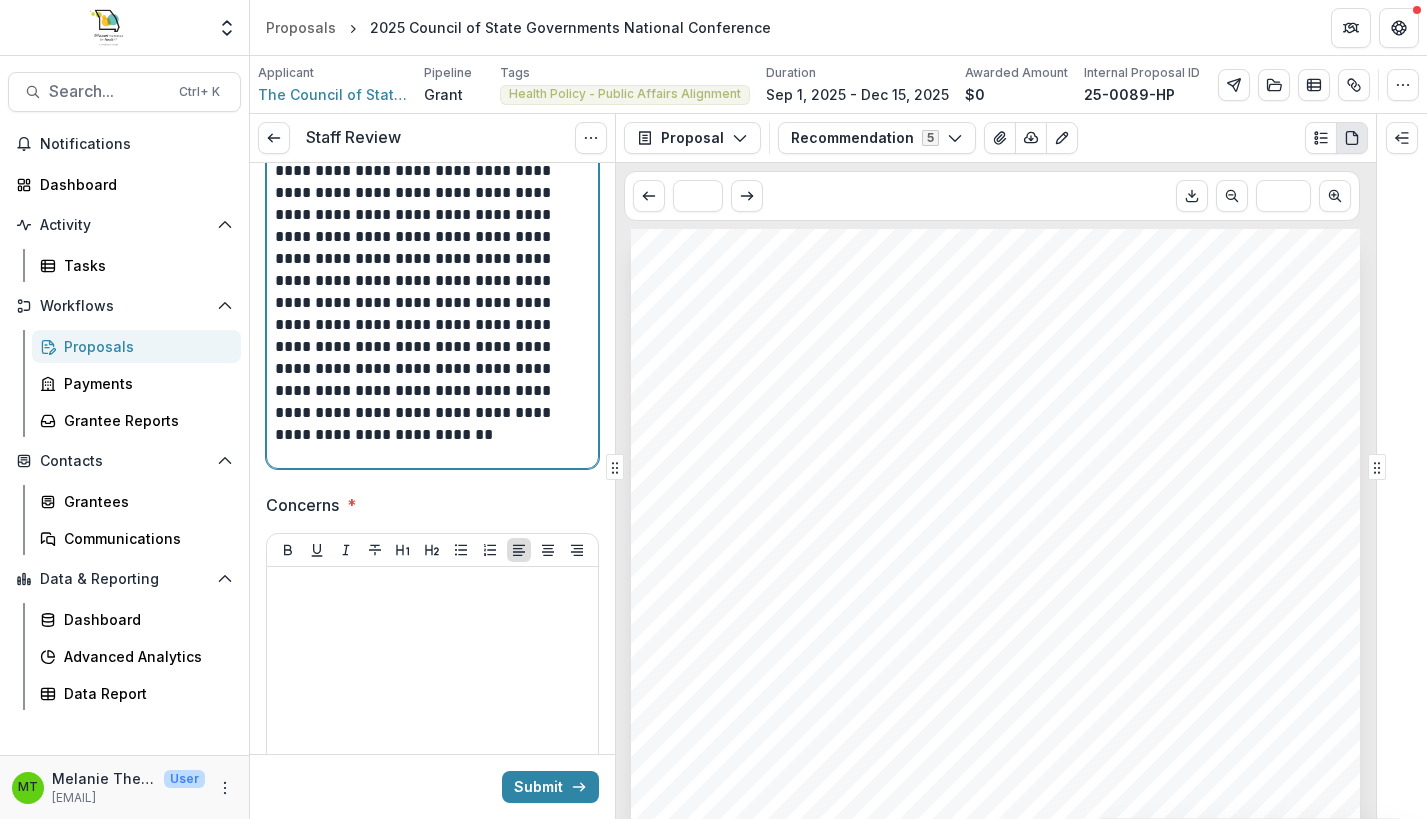 click on "**********" at bounding box center [429, 303] 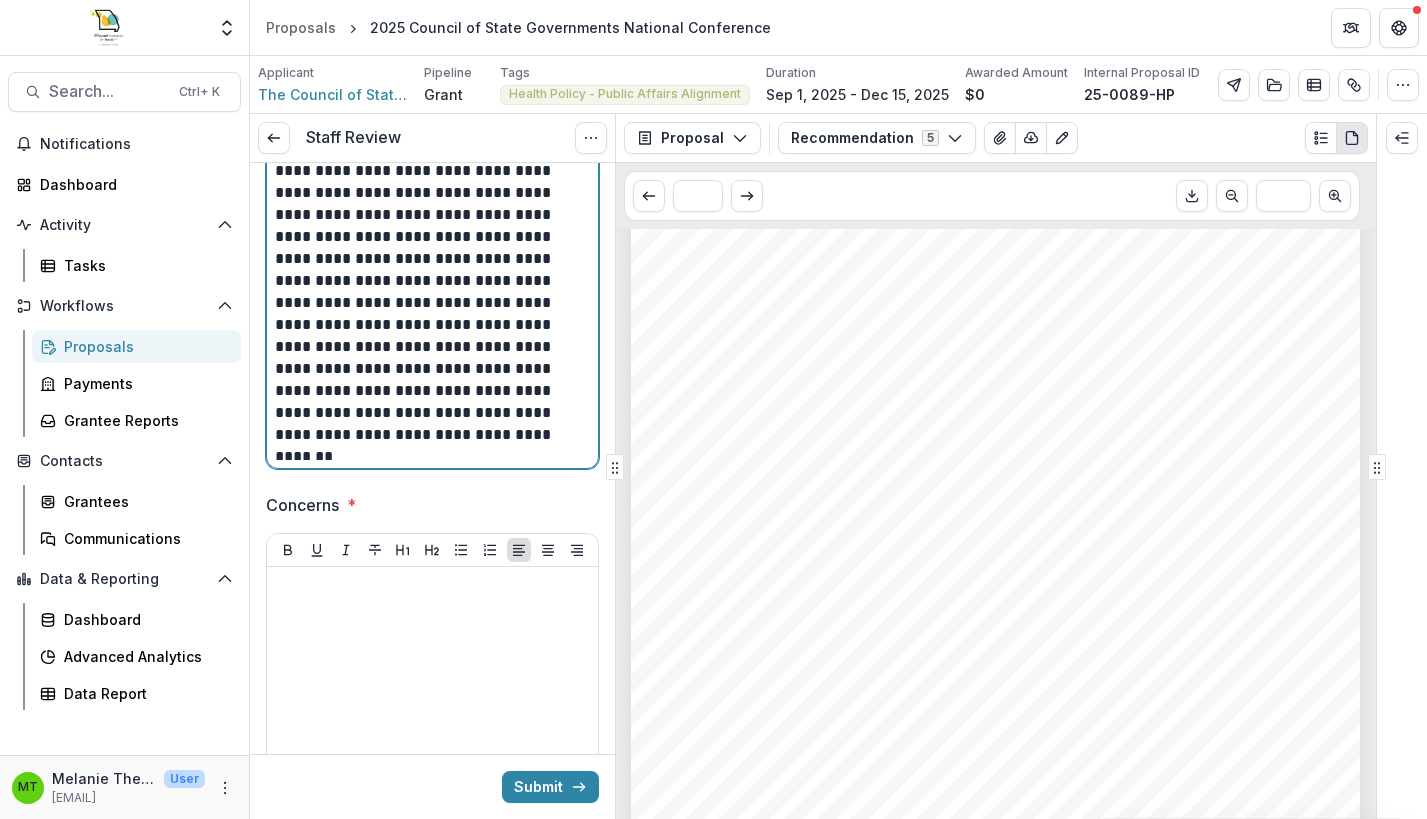 scroll, scrollTop: 1388, scrollLeft: 0, axis: vertical 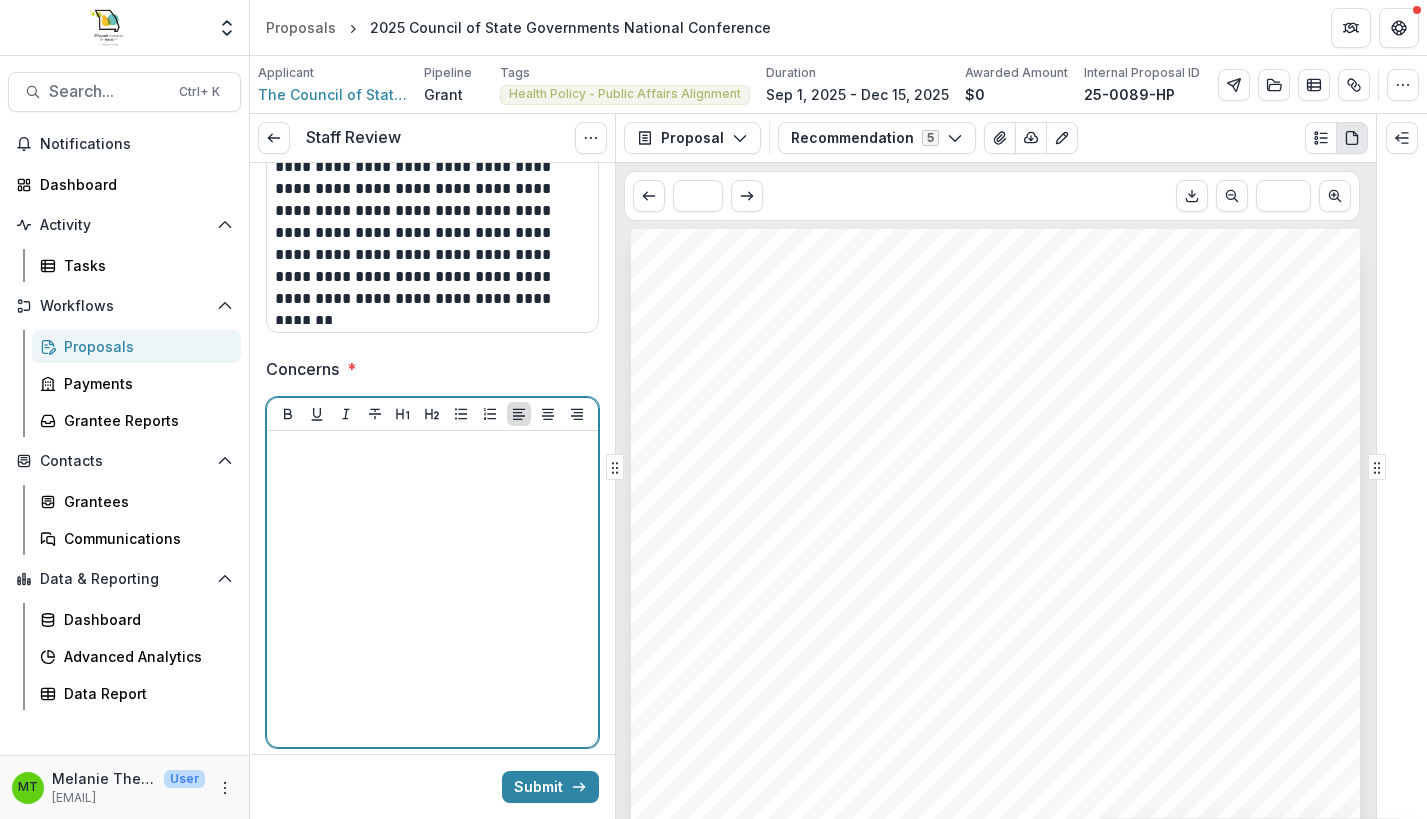 click at bounding box center [432, 589] 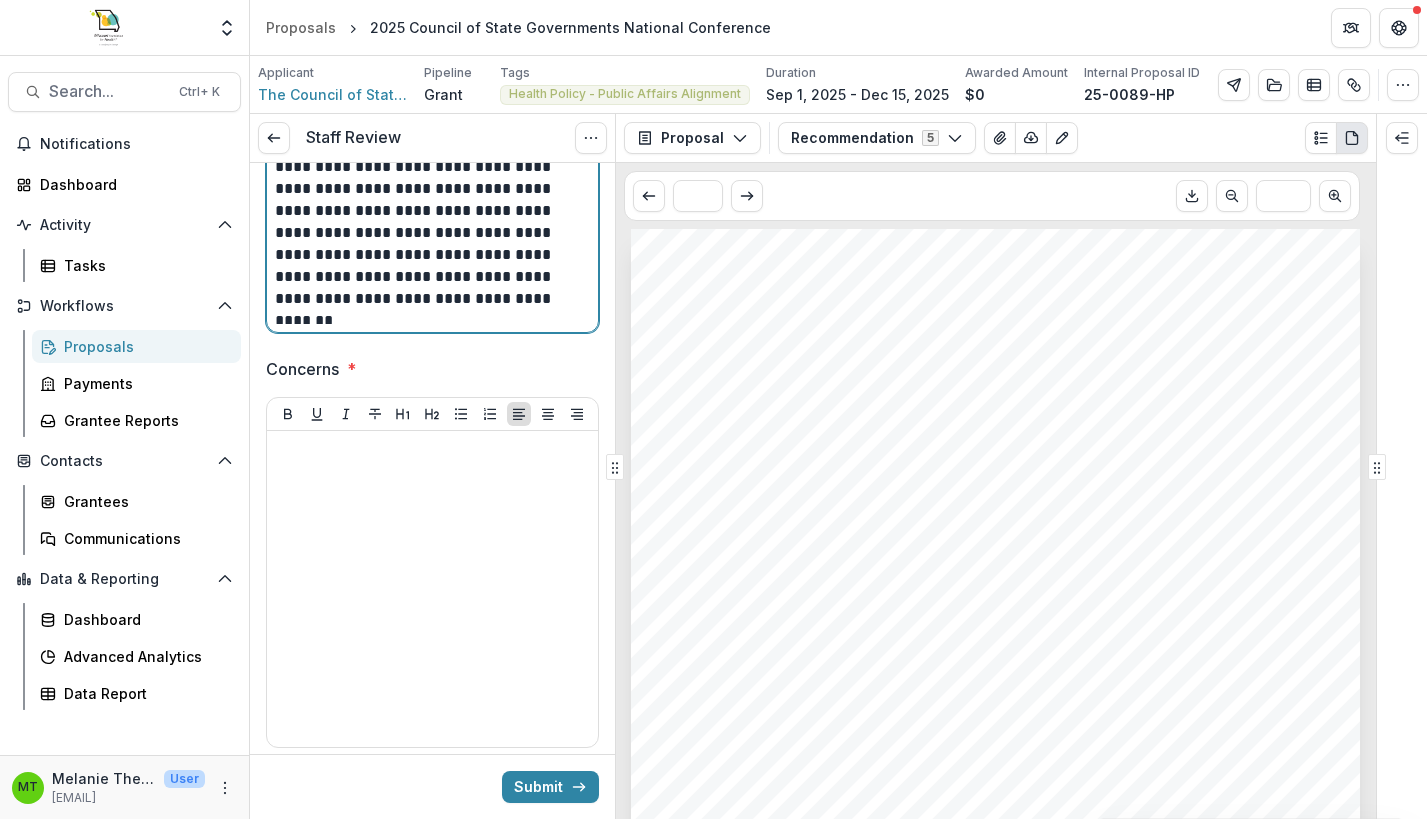 click on "**********" at bounding box center [429, 167] 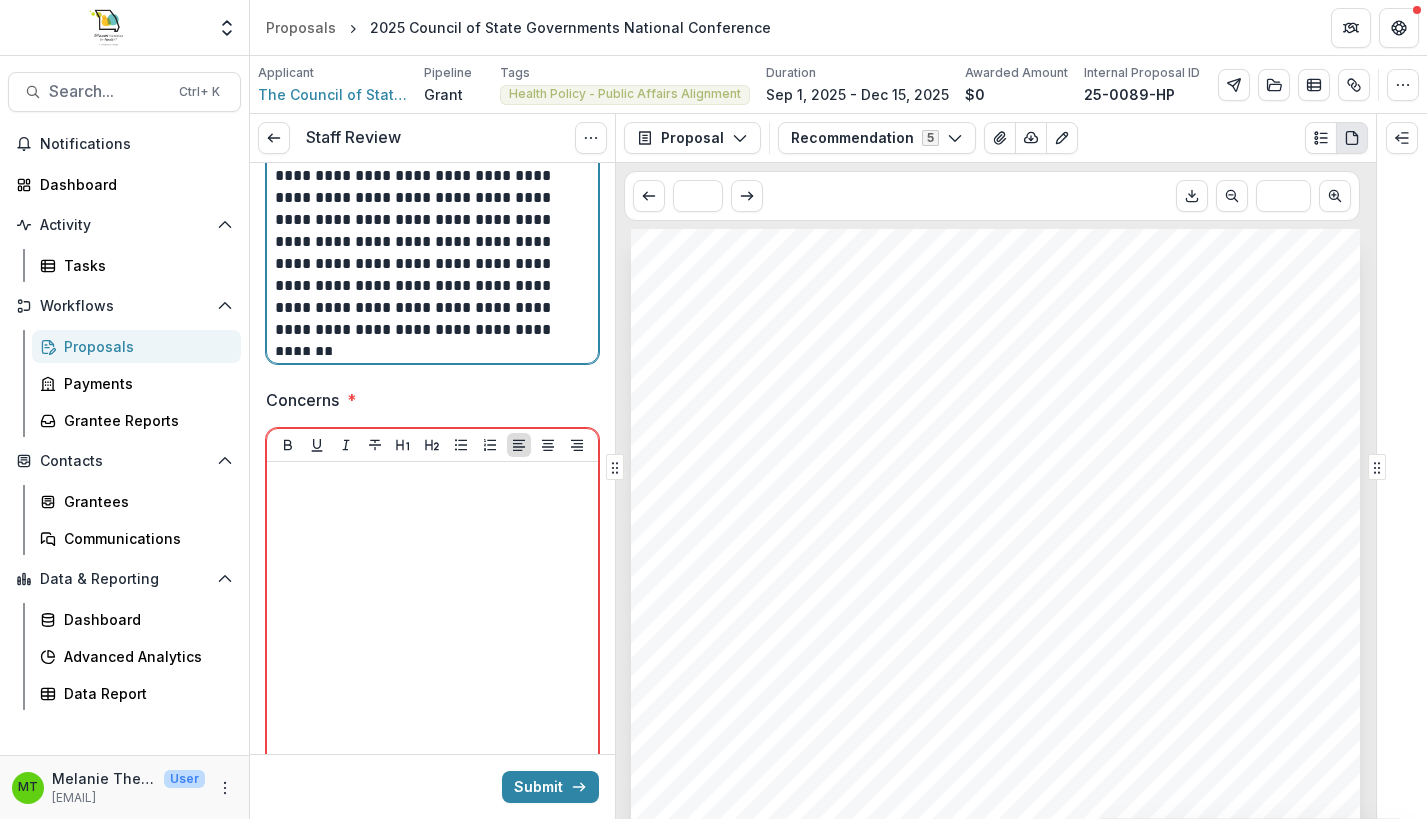 click on "**********" at bounding box center (429, 198) 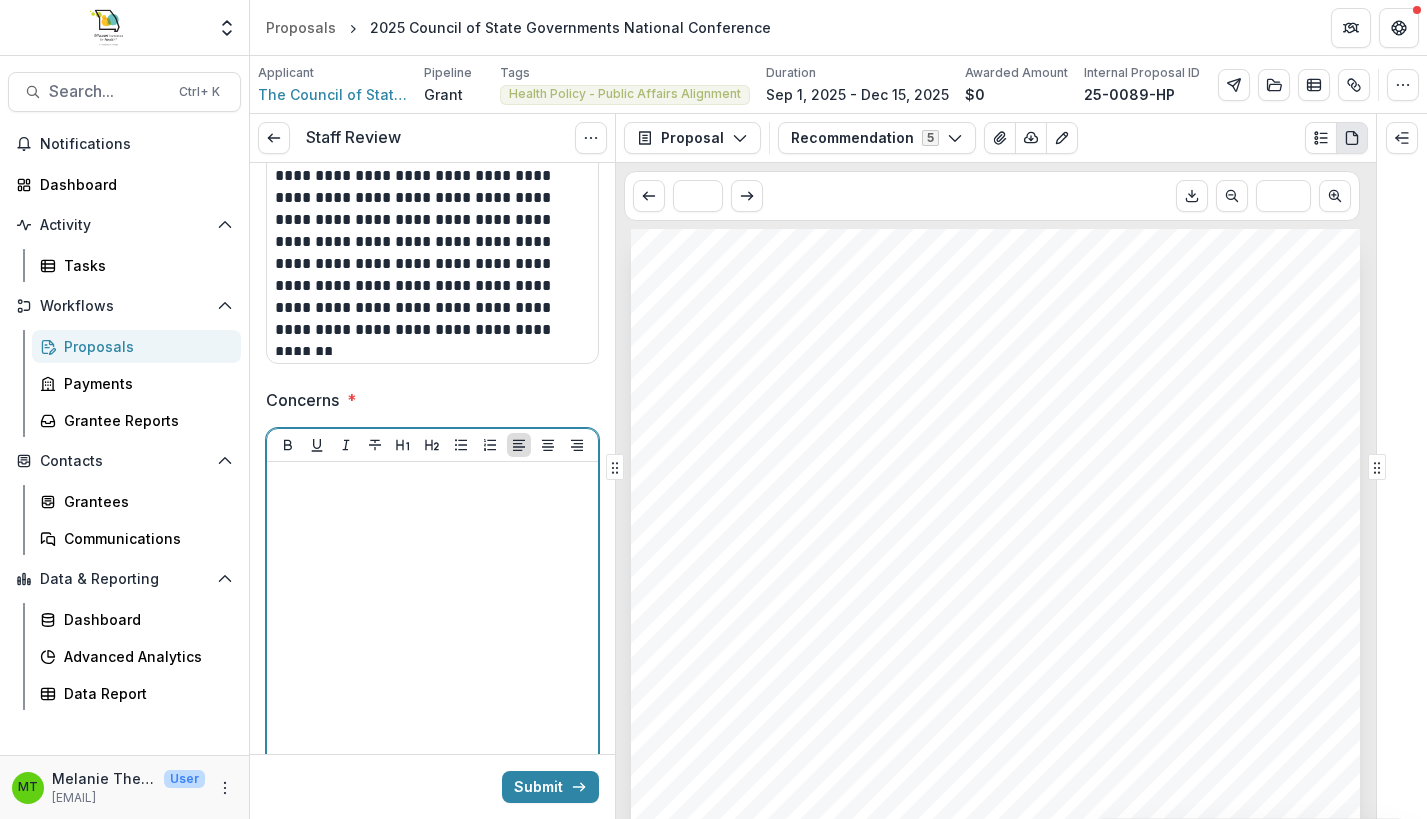 click at bounding box center (432, 620) 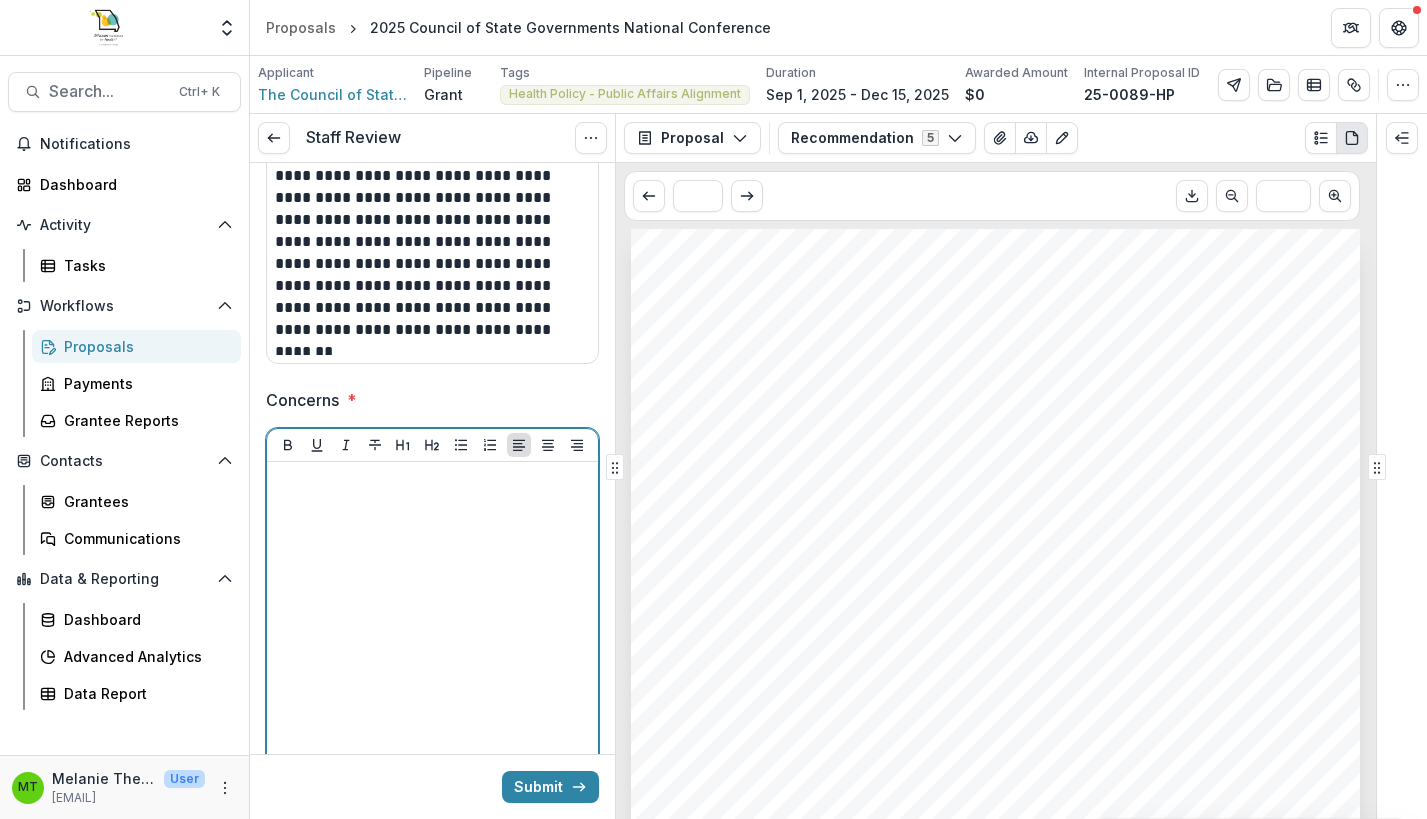 type 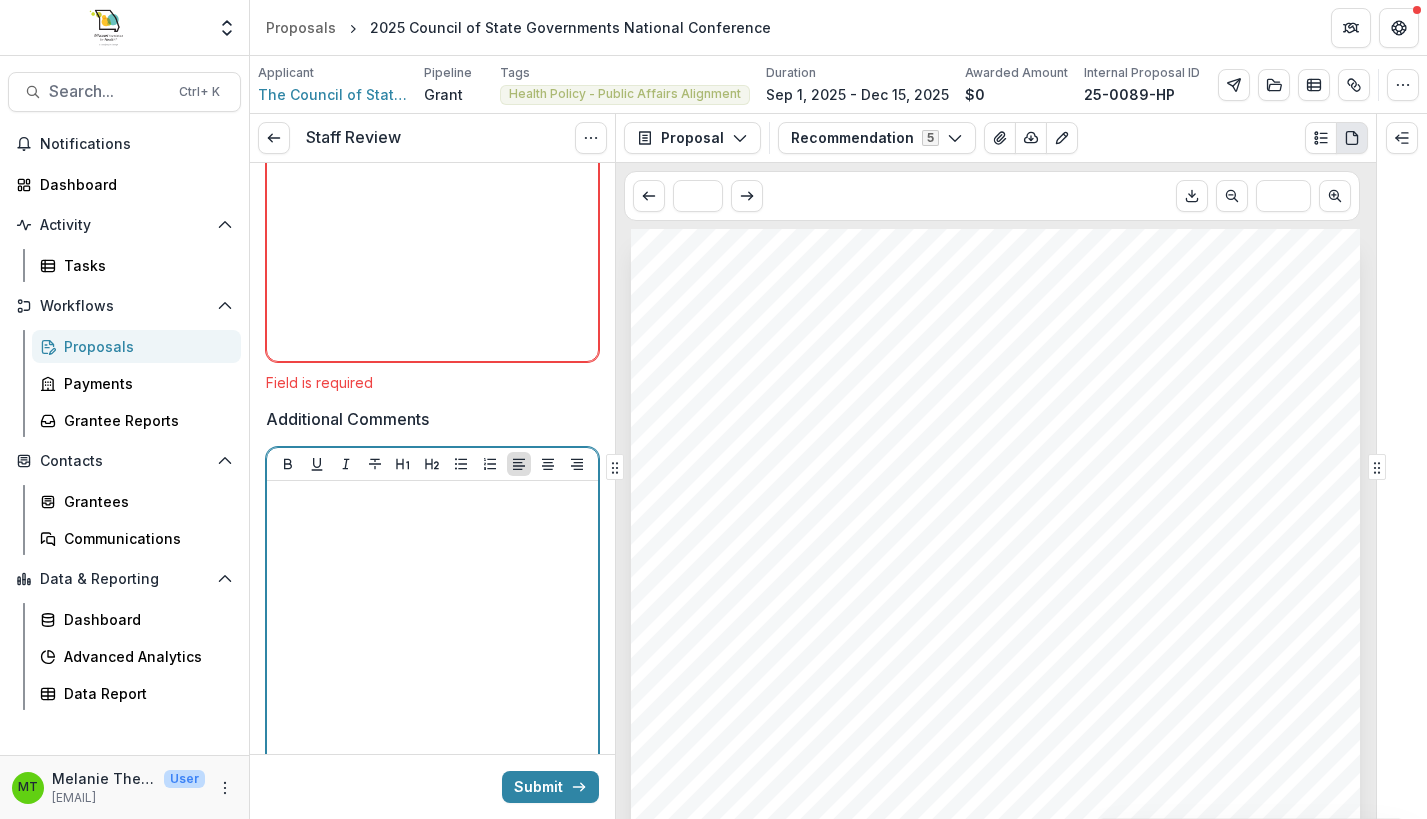 scroll, scrollTop: 1250, scrollLeft: 0, axis: vertical 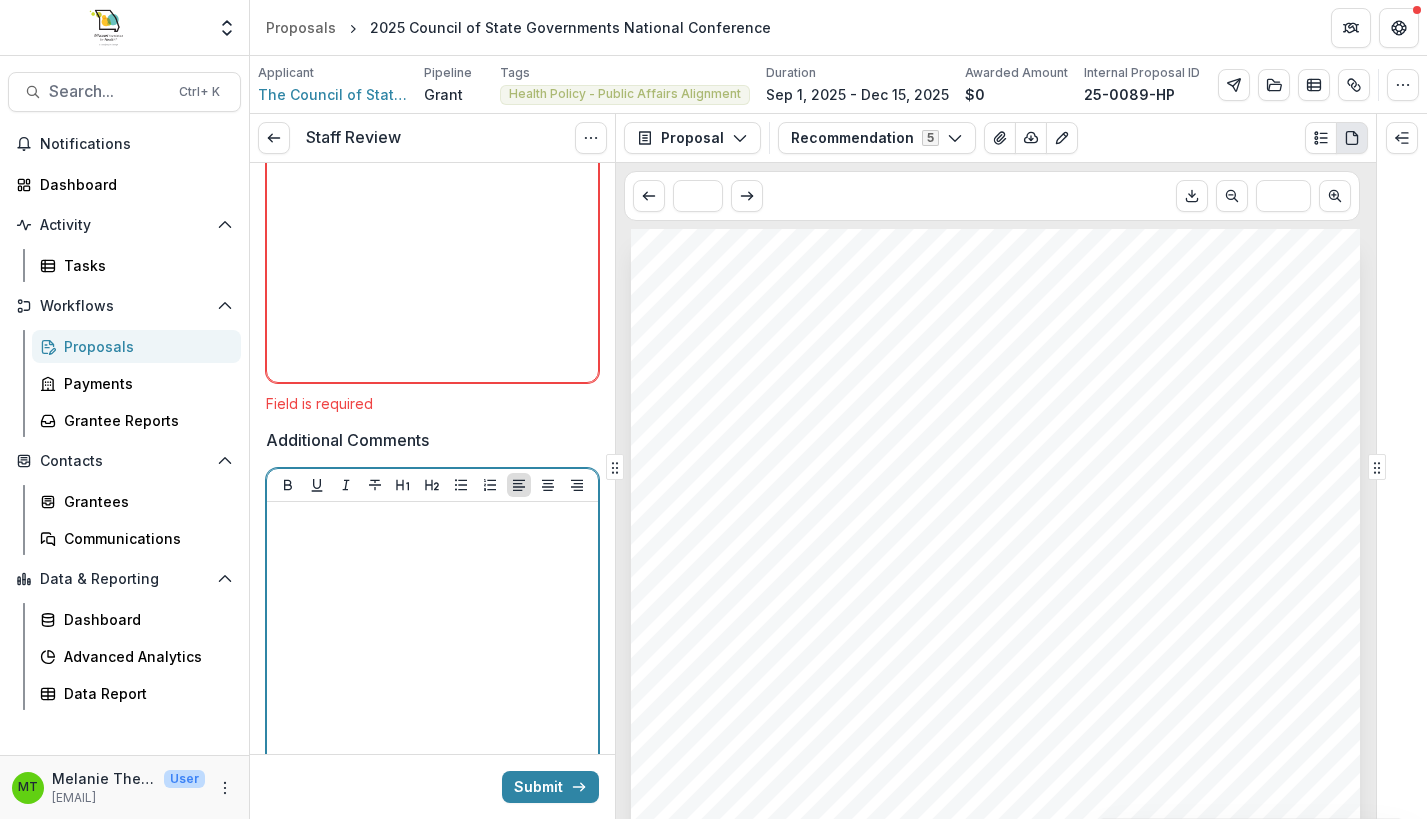 click at bounding box center [432, 660] 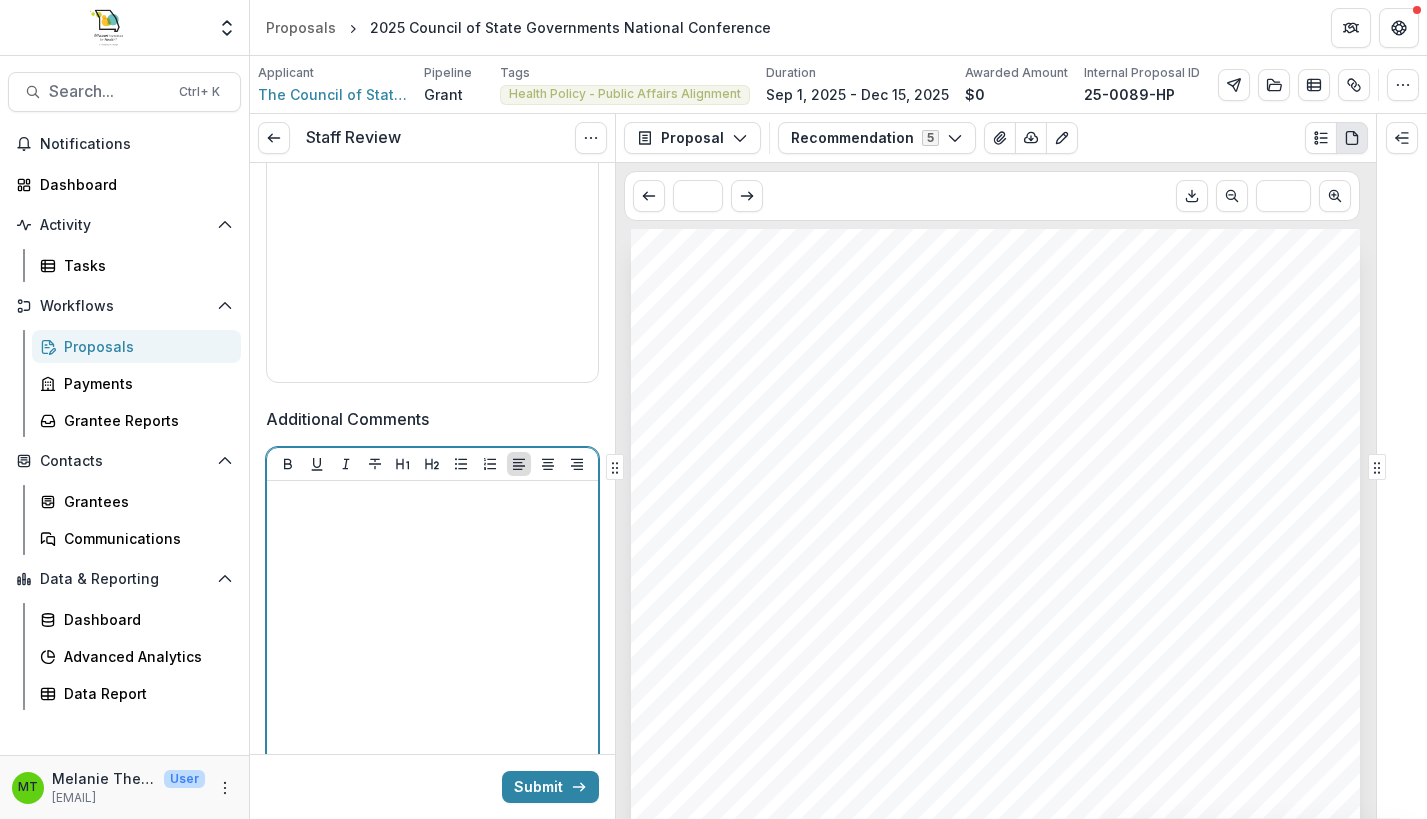 type 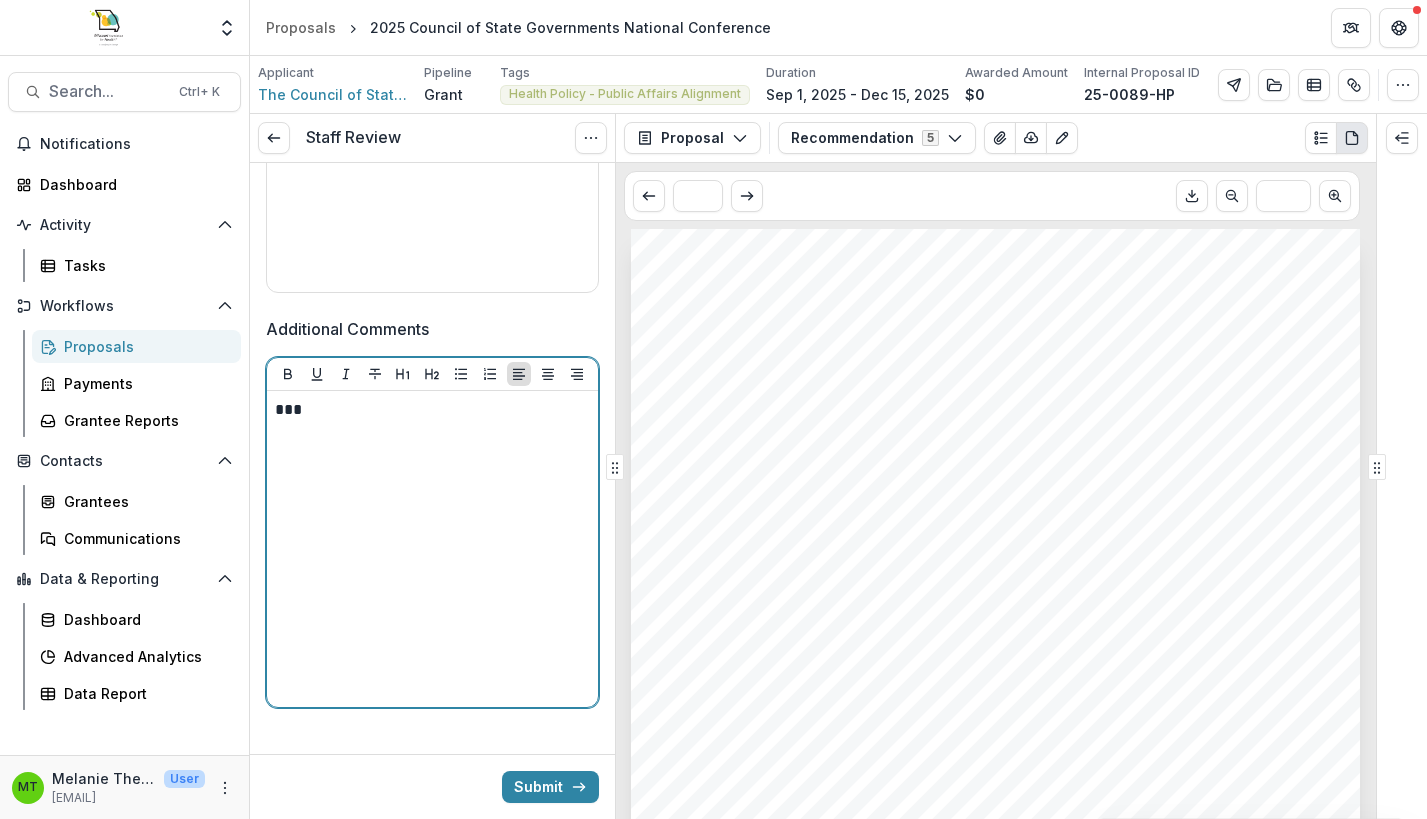 scroll, scrollTop: 1341, scrollLeft: 0, axis: vertical 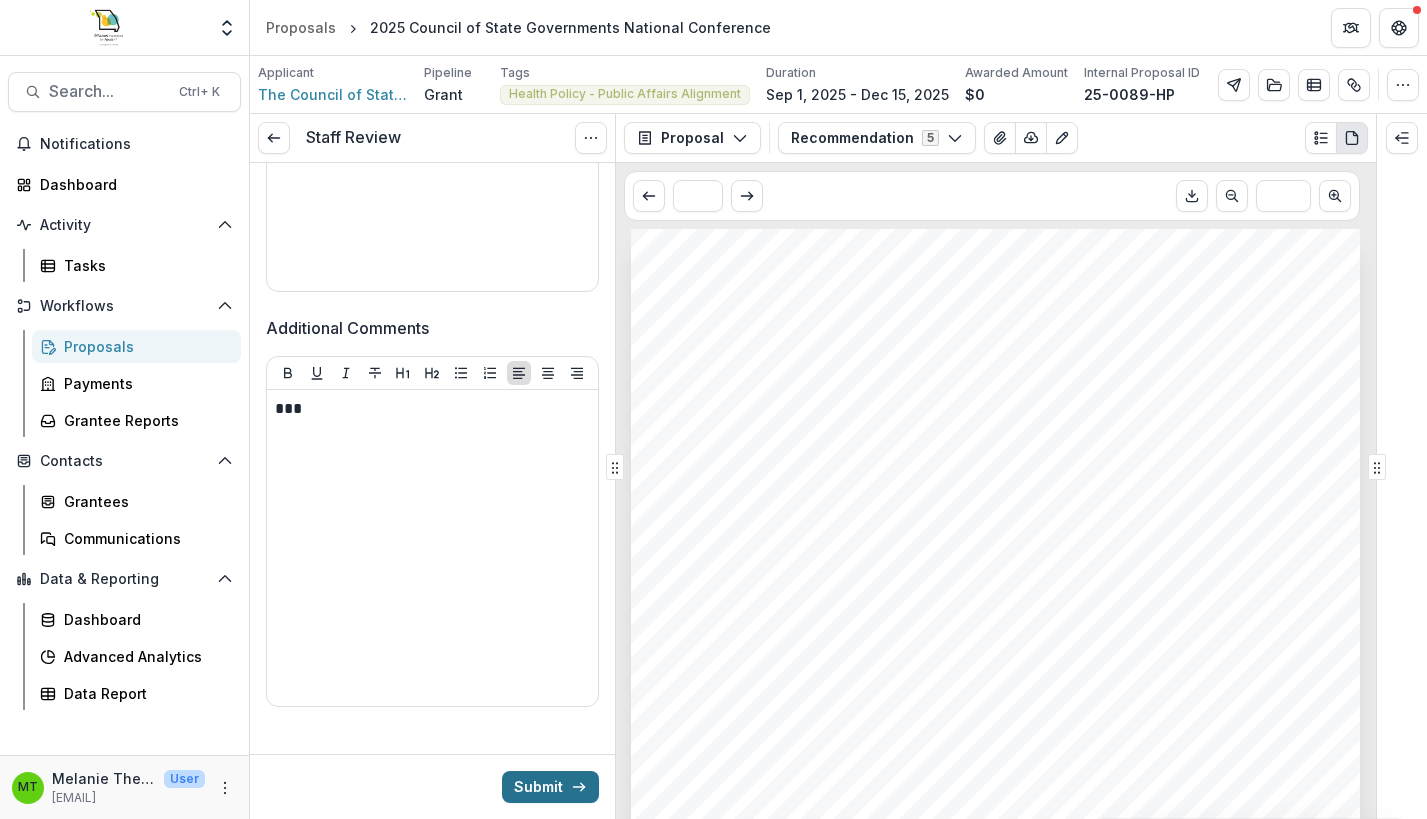 click on "Submit" at bounding box center (550, 787) 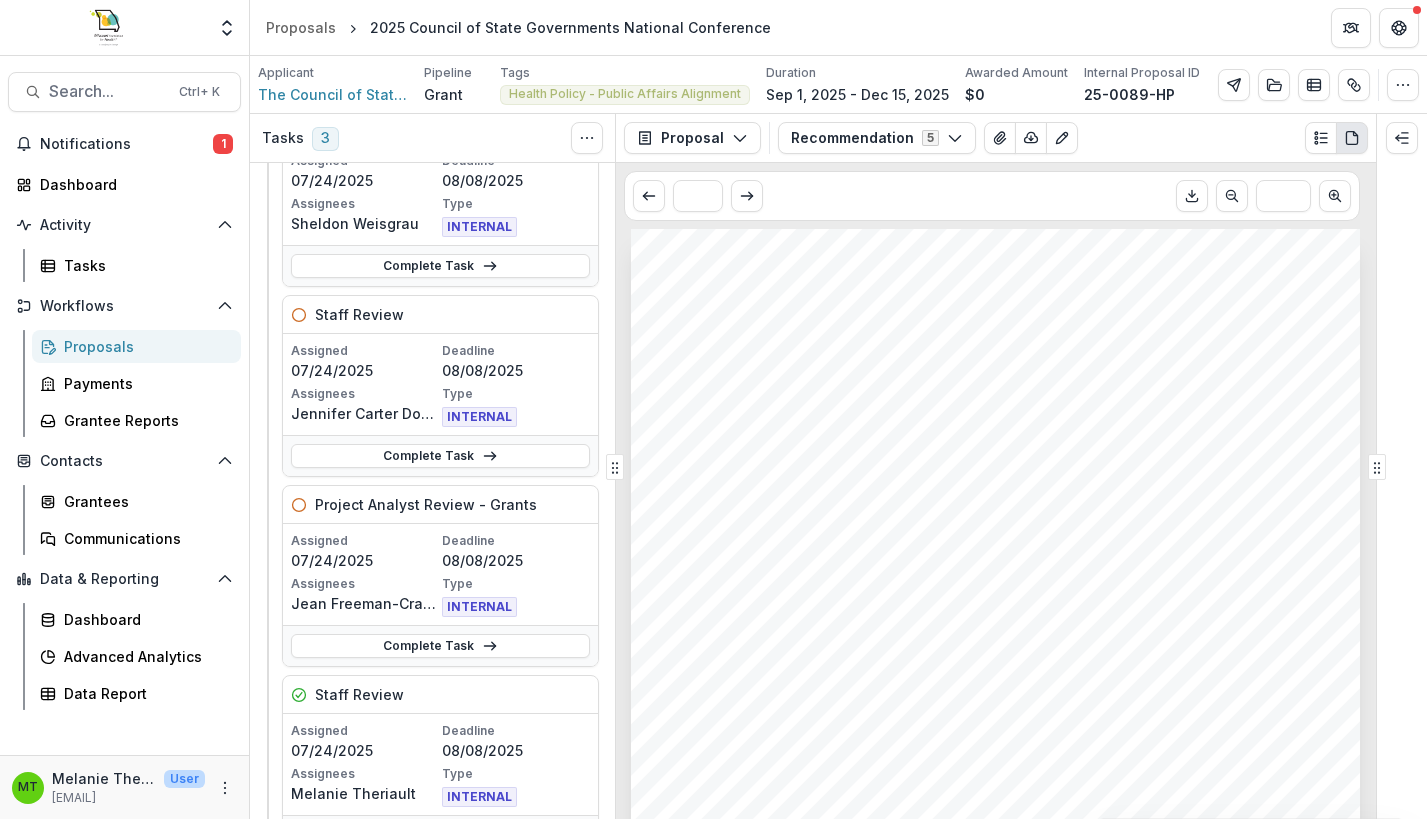 scroll, scrollTop: 0, scrollLeft: 0, axis: both 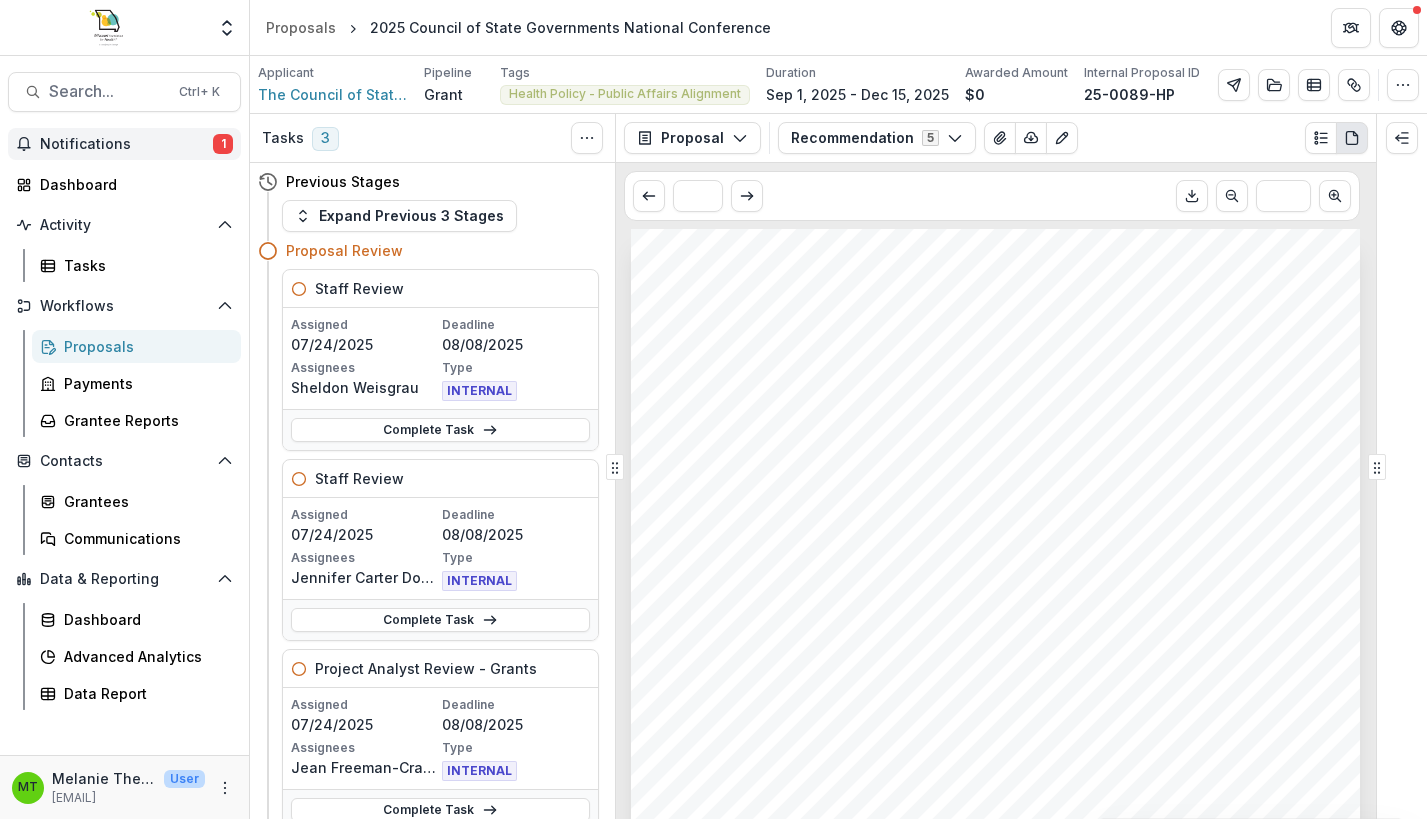click on "Notifications" at bounding box center (126, 144) 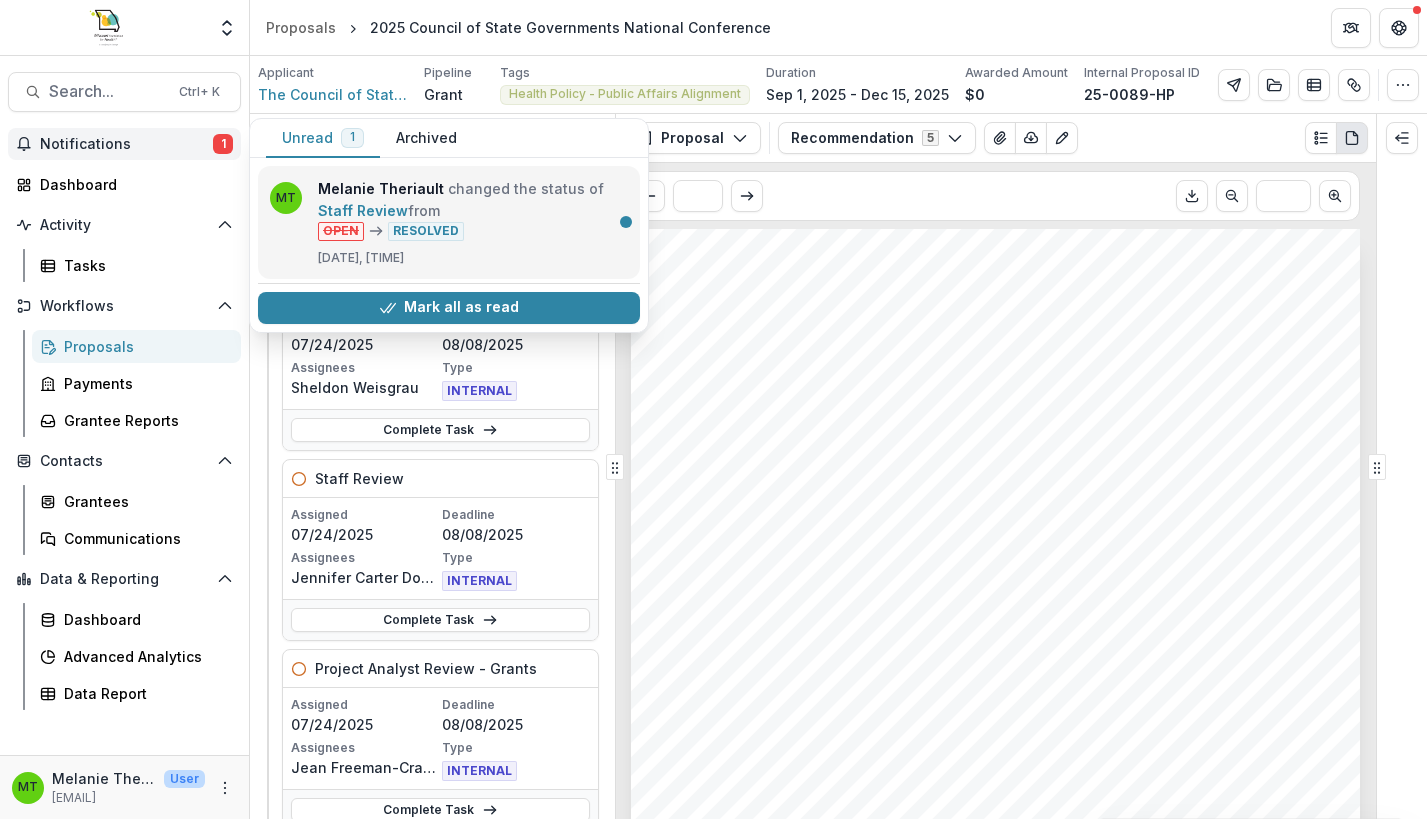 click on "Staff Review" at bounding box center [363, 210] 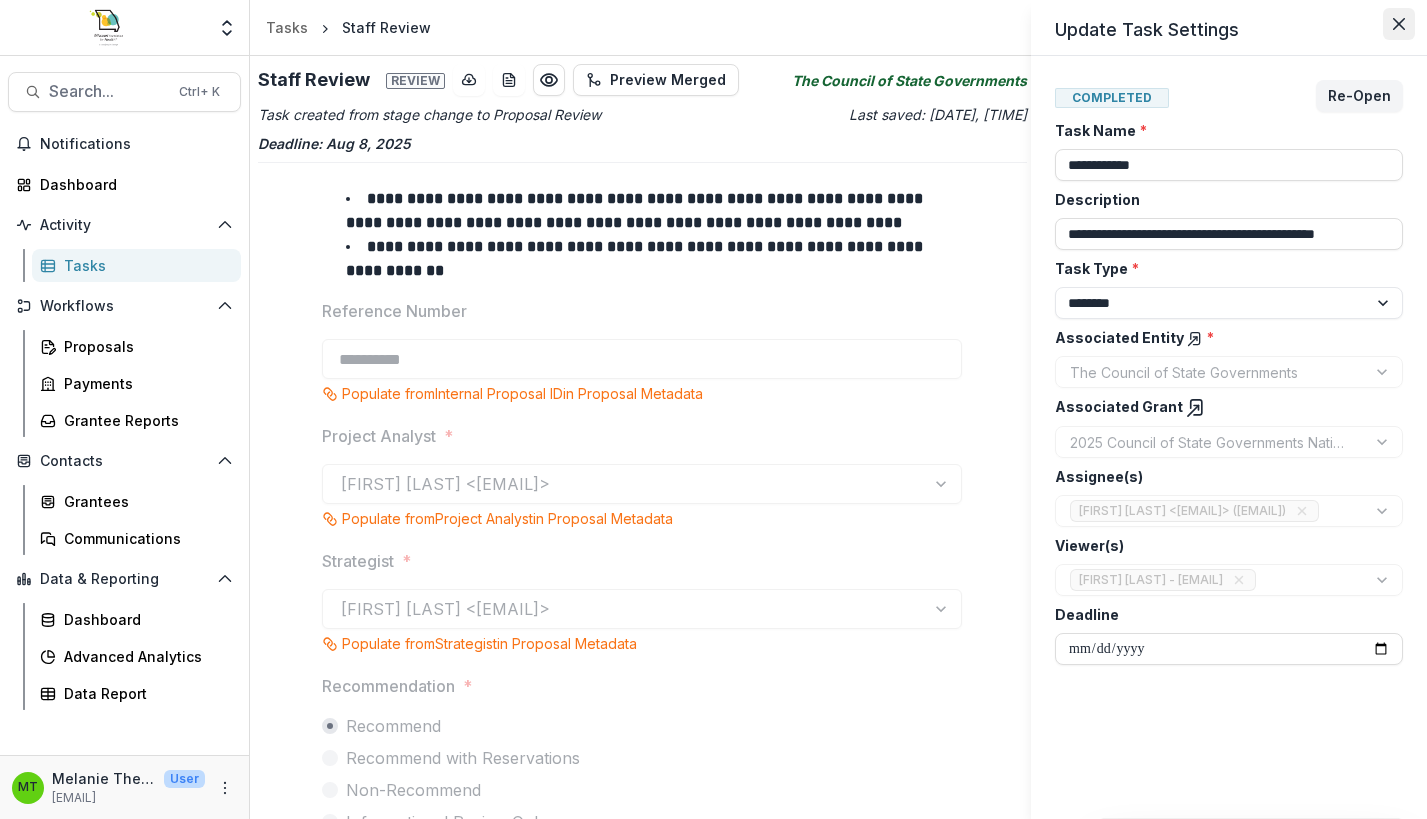 click 